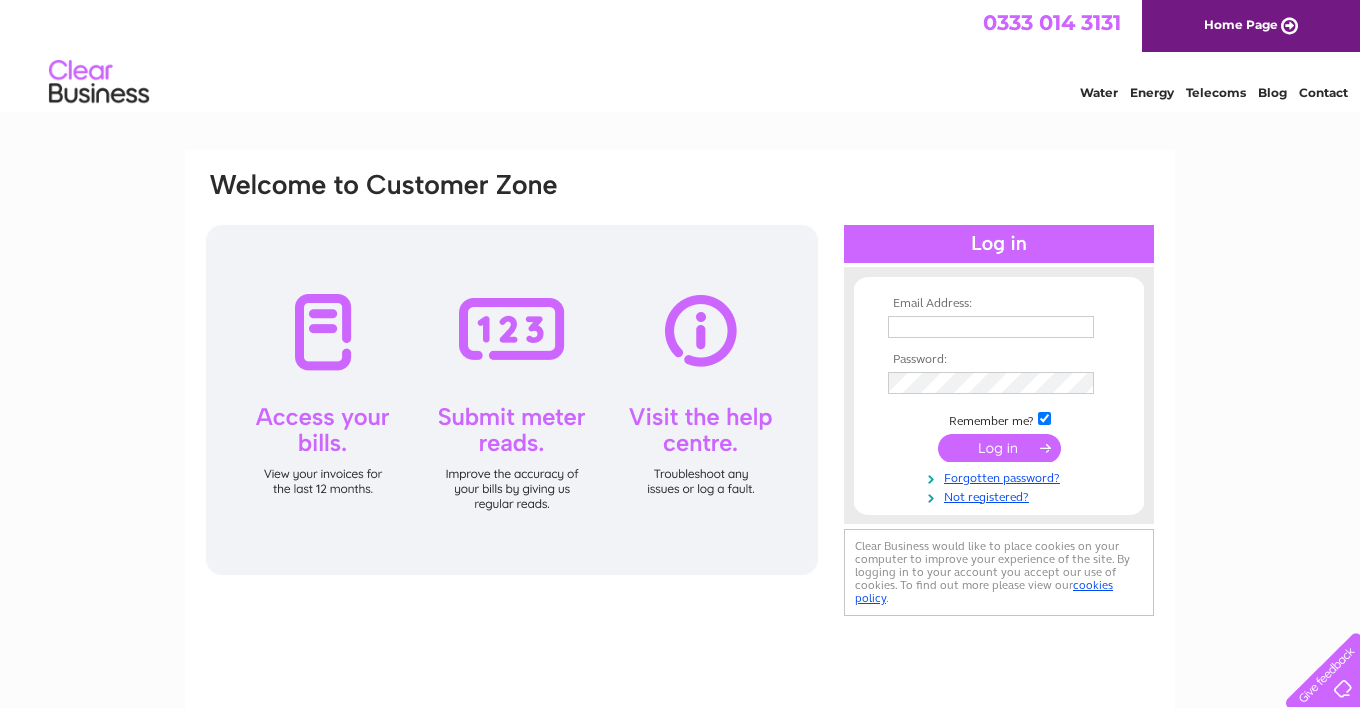 scroll, scrollTop: 0, scrollLeft: 0, axis: both 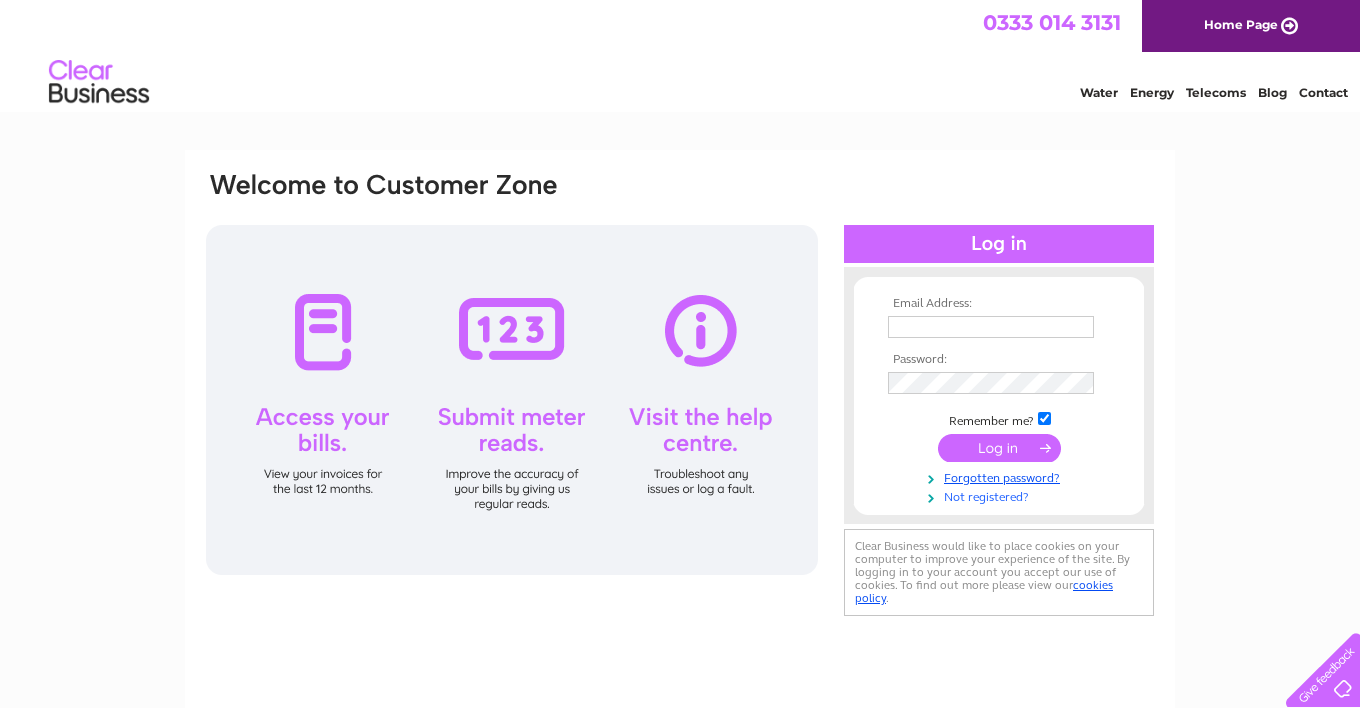 click on "Not registered?" at bounding box center (1001, 495) 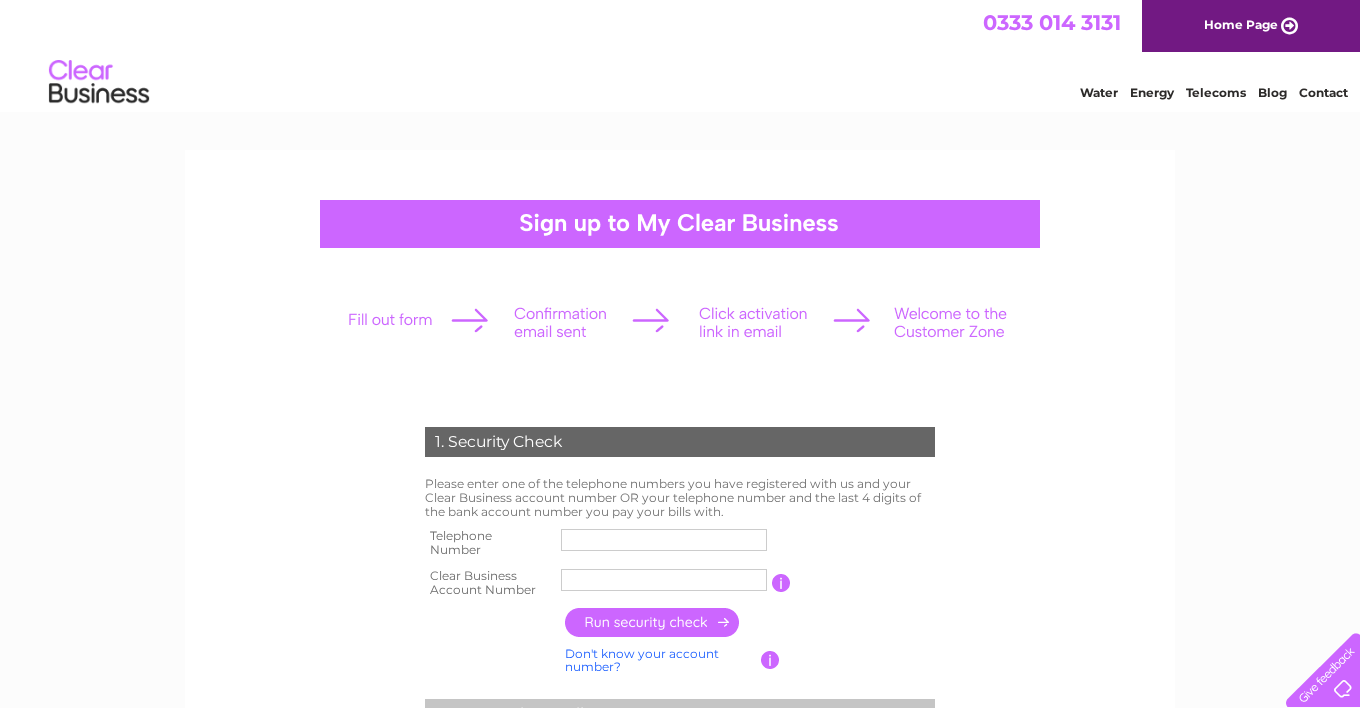 scroll, scrollTop: 0, scrollLeft: 0, axis: both 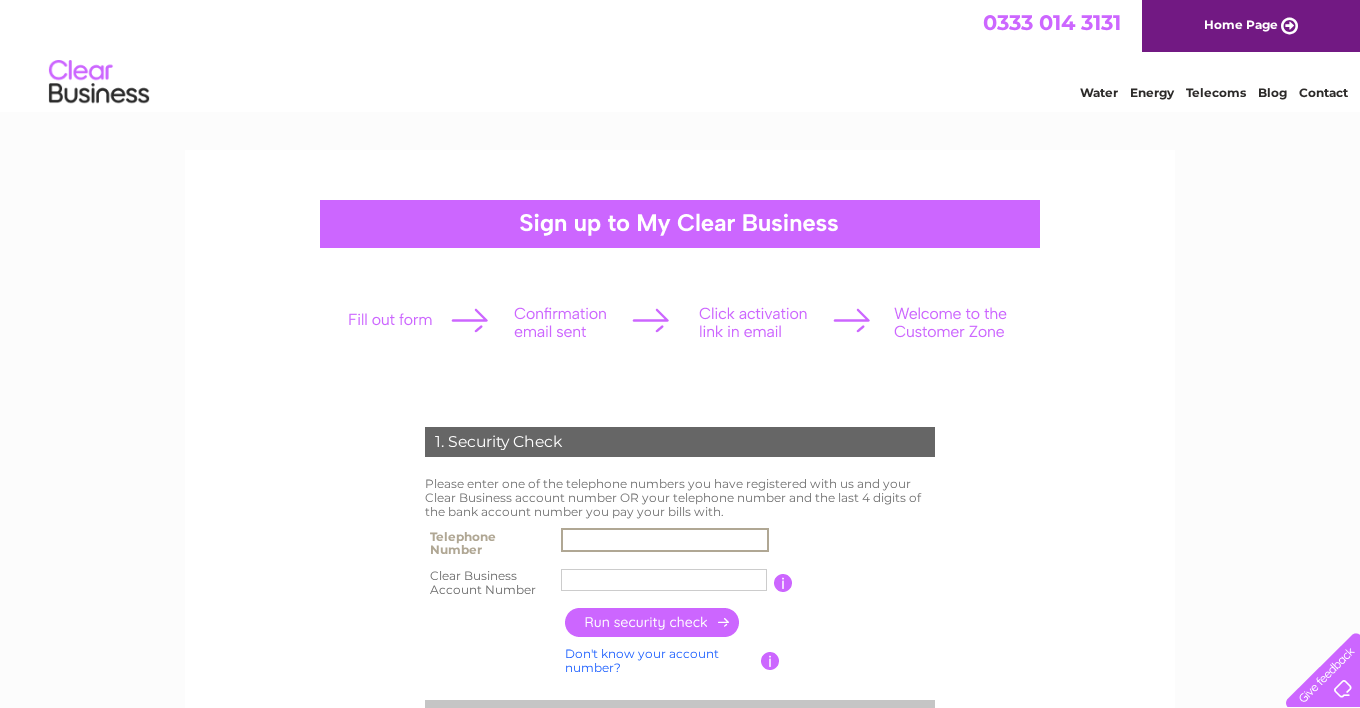 paste on "01257 25231" 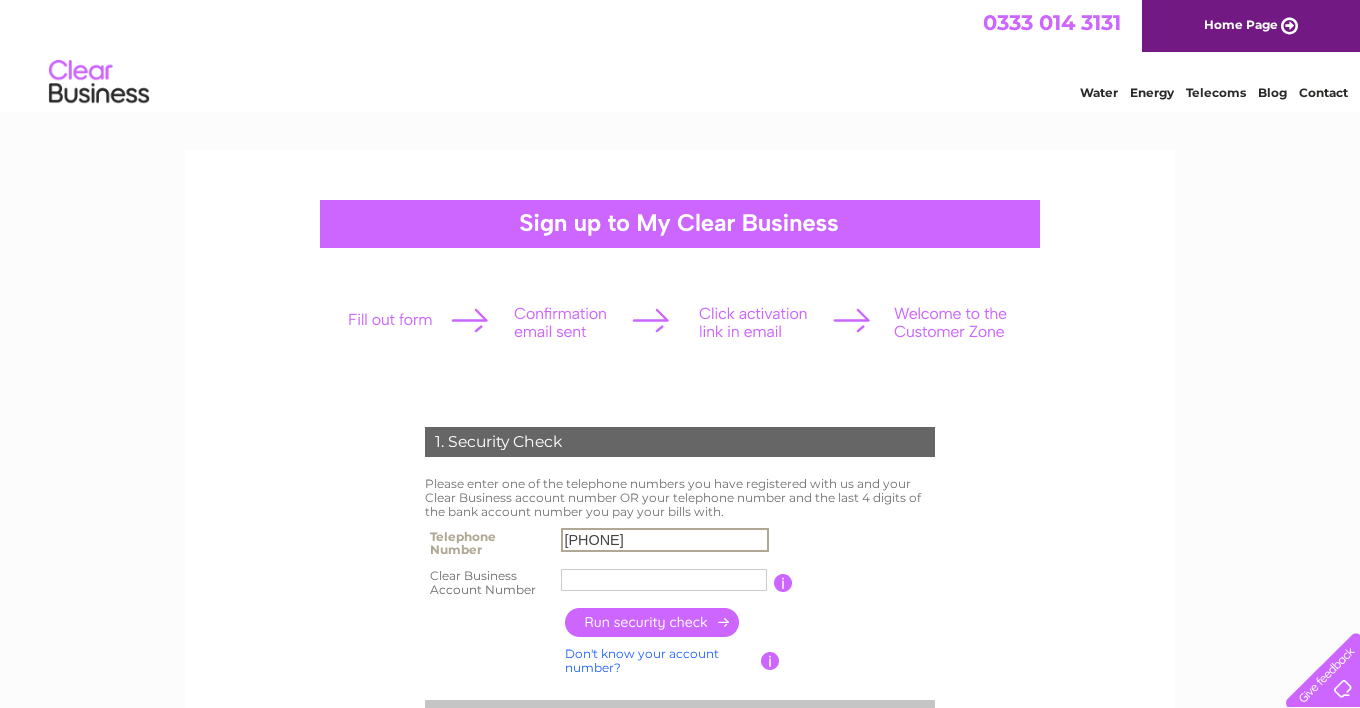 type on "01257 25231" 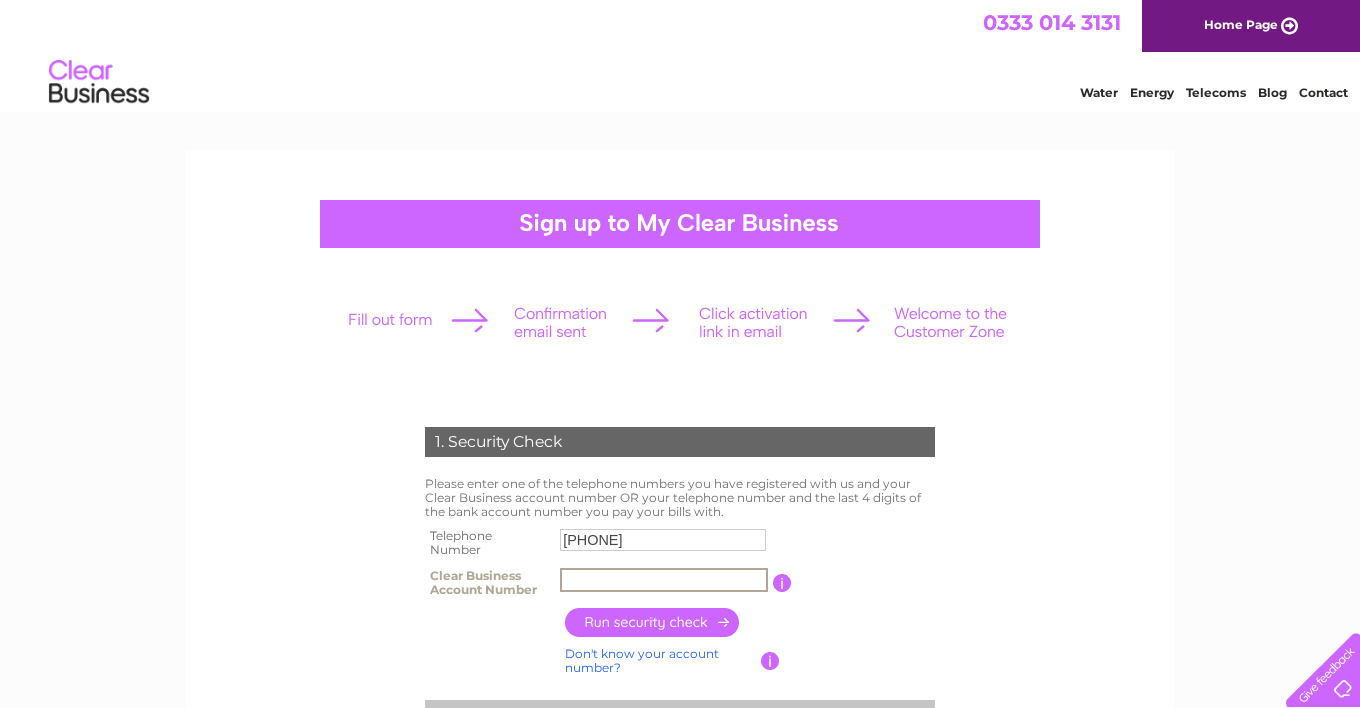 click at bounding box center [664, 580] 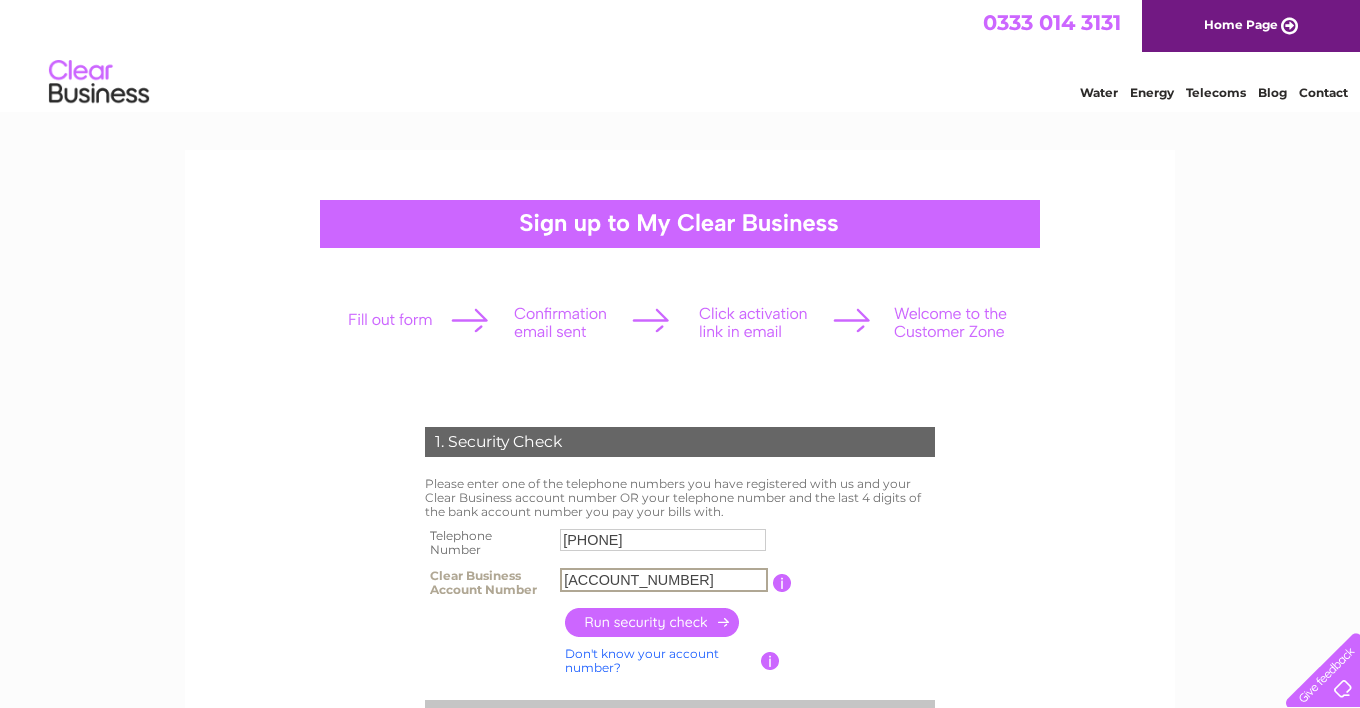 type on "CB122306" 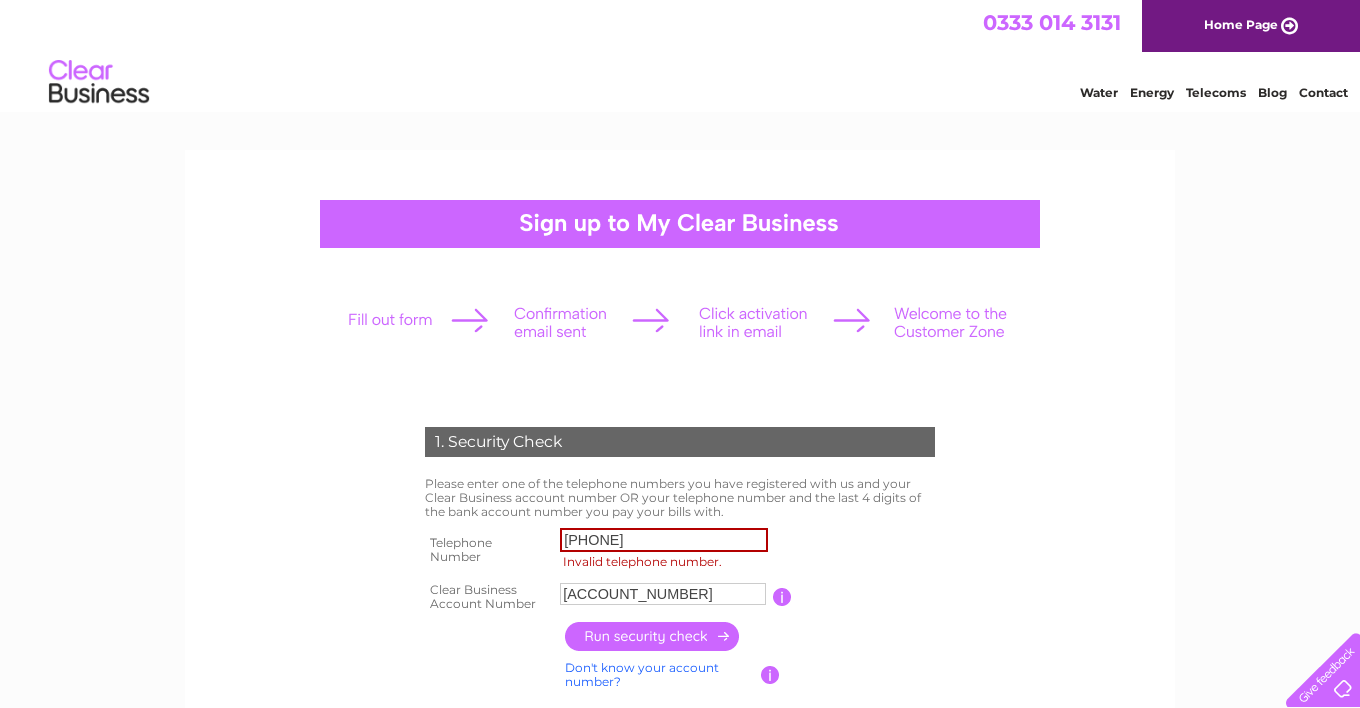 click on "01257 25231" at bounding box center [664, 540] 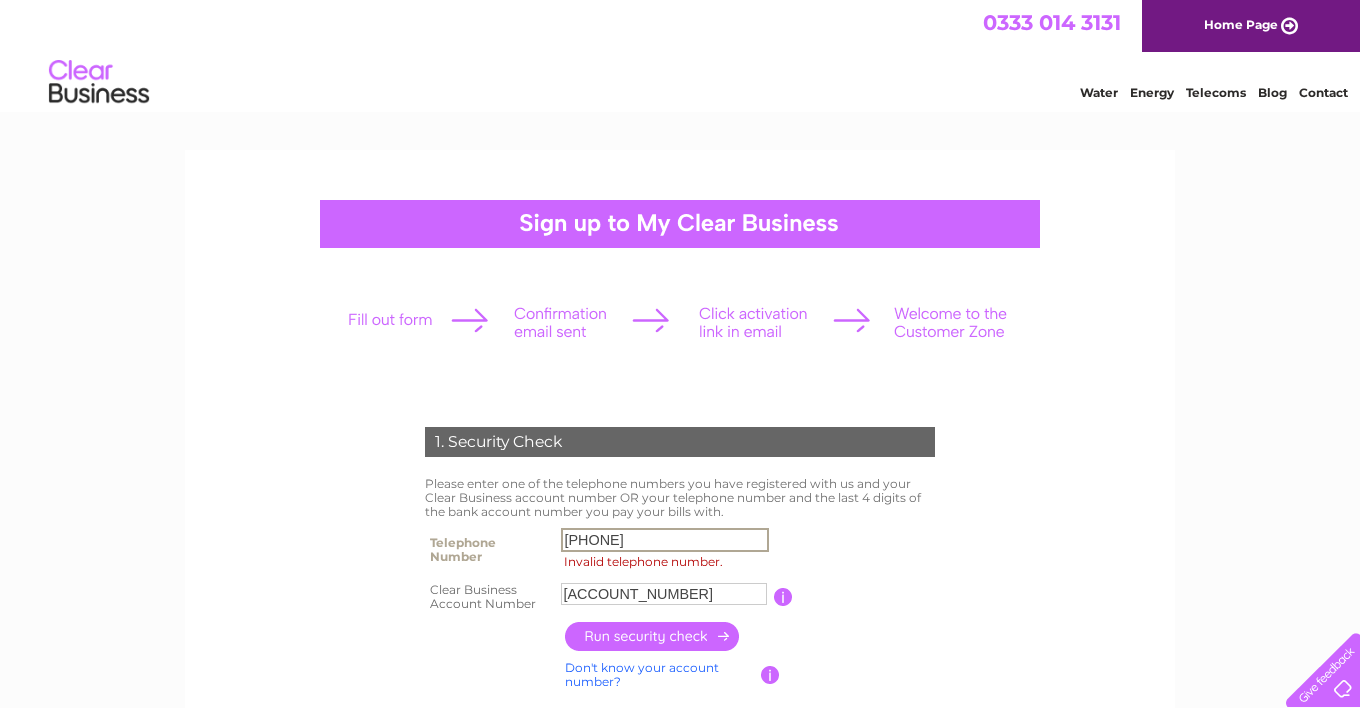 click on "0125725231" at bounding box center [665, 540] 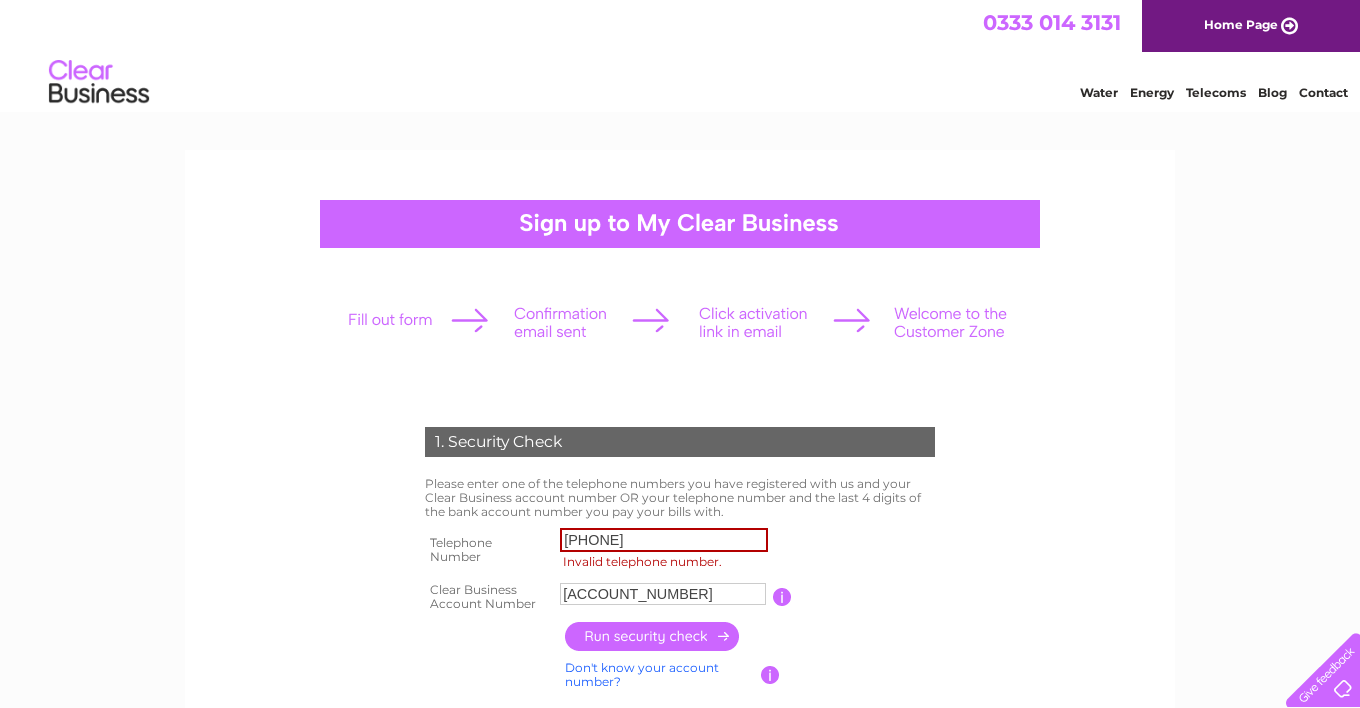 click at bounding box center (653, 636) 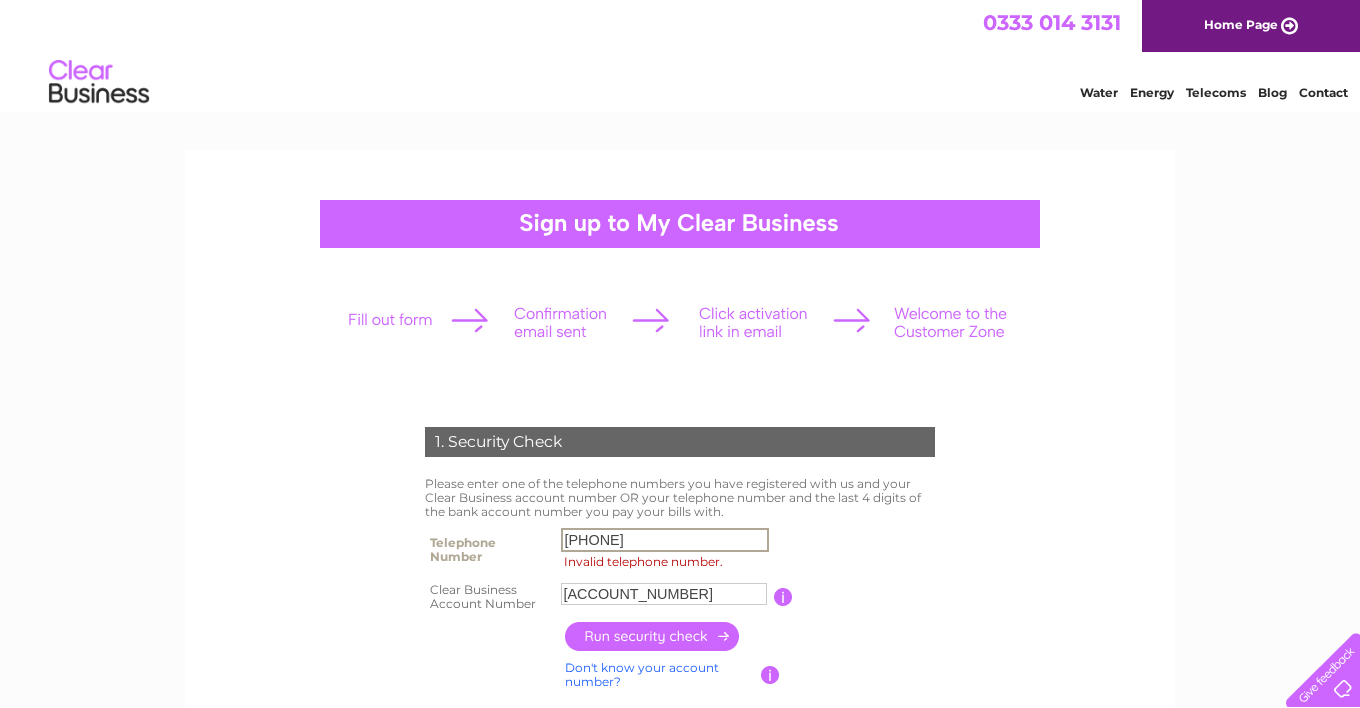 click on "725231" at bounding box center (665, 540) 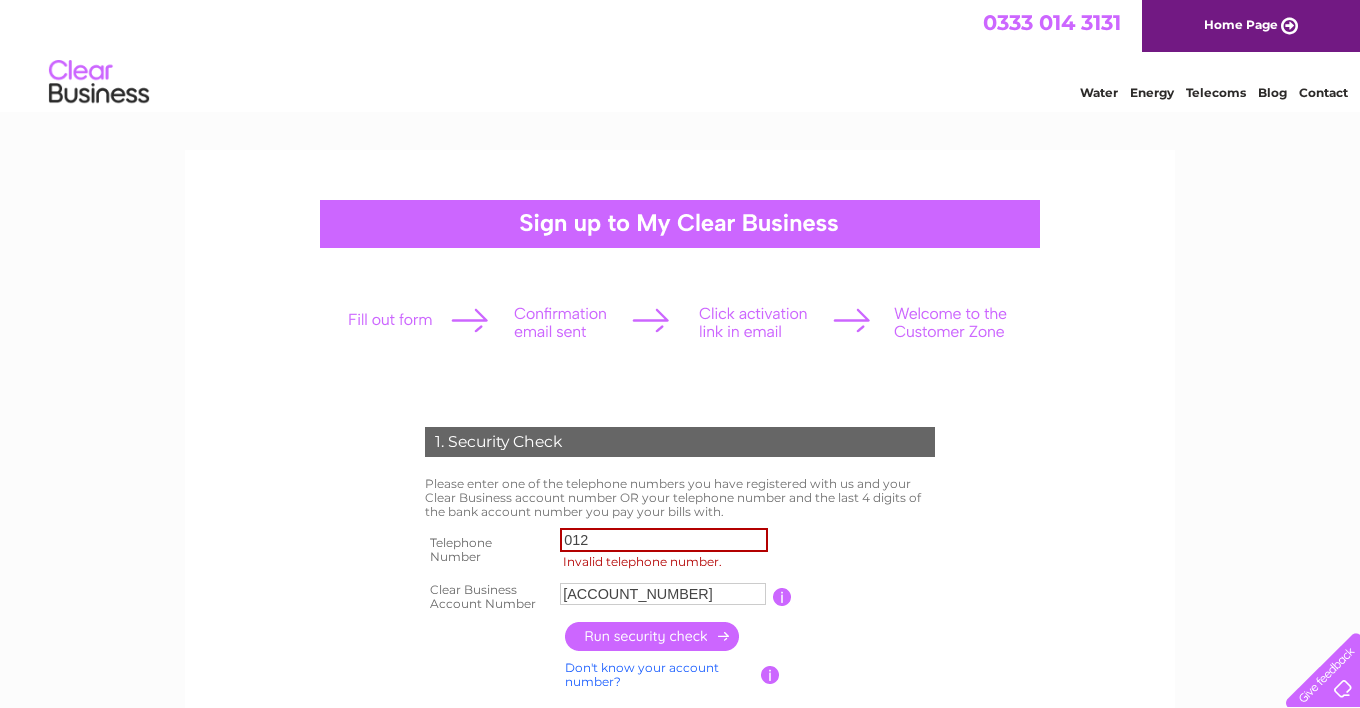 drag, startPoint x: 1061, startPoint y: 662, endPoint x: 918, endPoint y: 628, distance: 146.98639 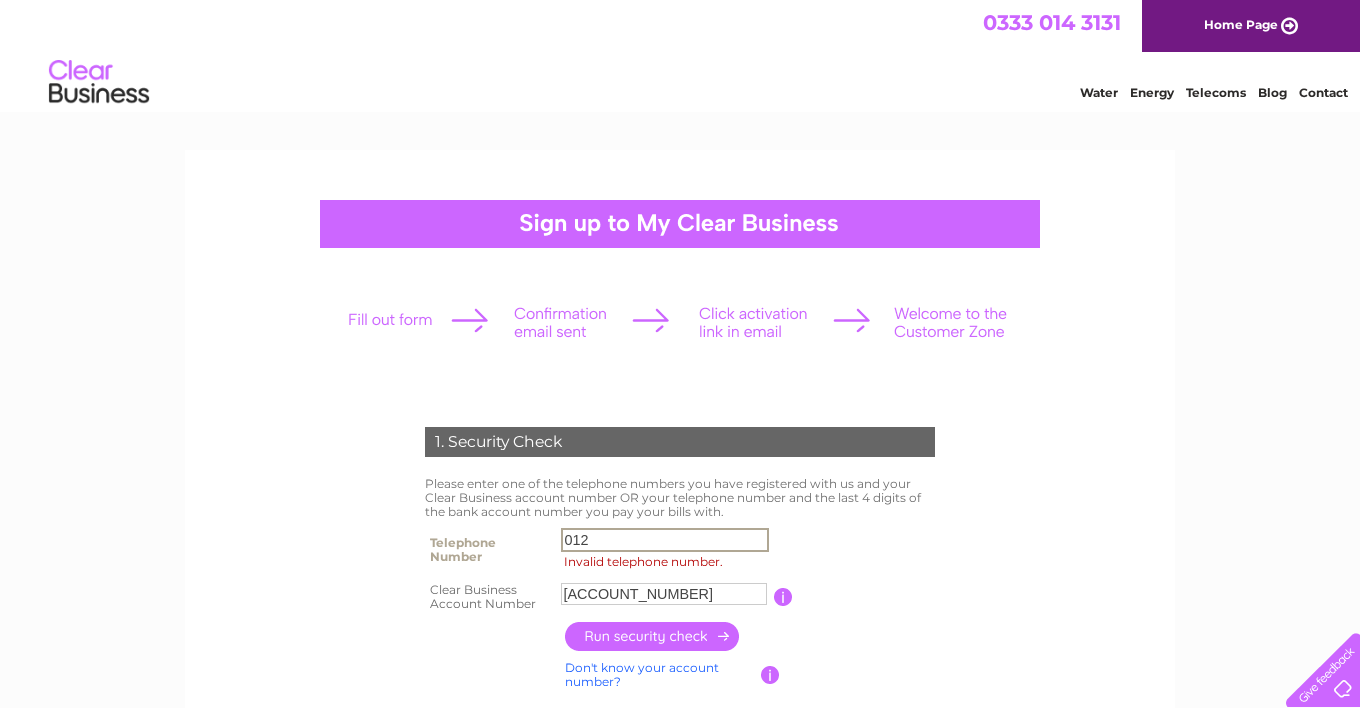 click on "012" at bounding box center (665, 540) 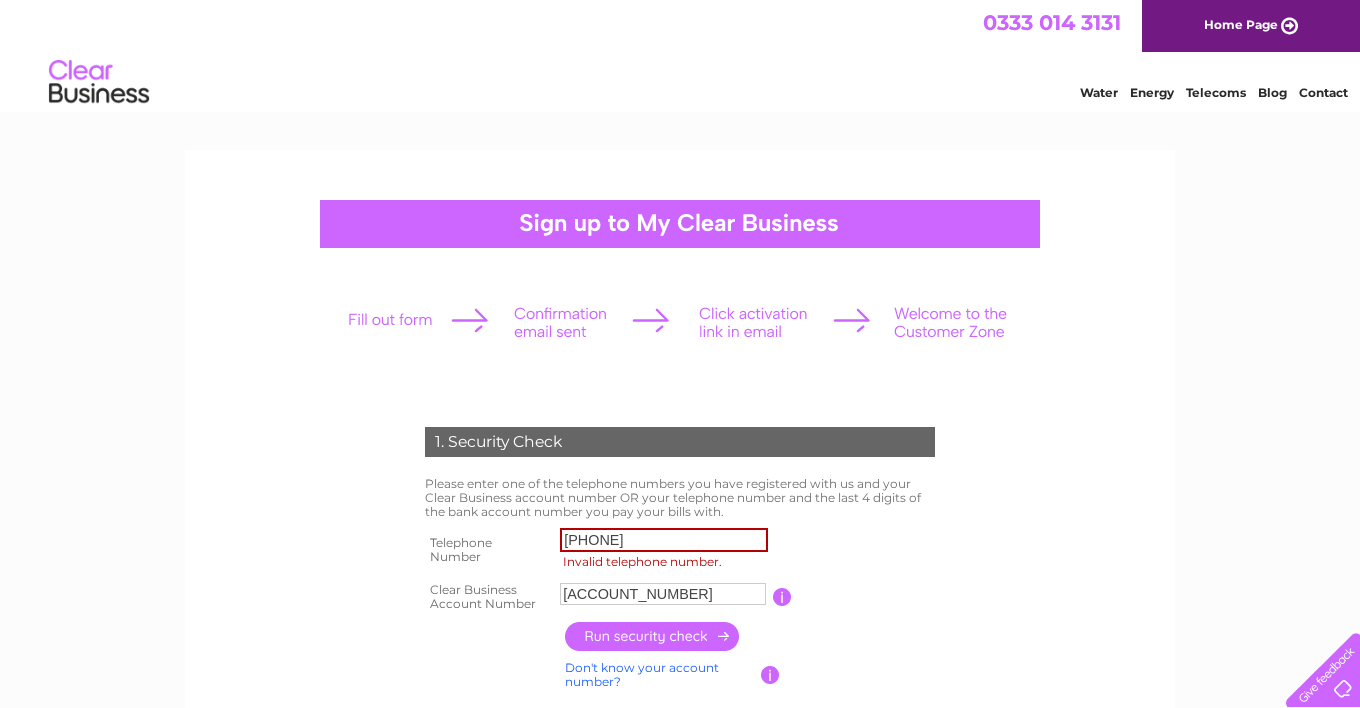 drag, startPoint x: 1350, startPoint y: 481, endPoint x: 1164, endPoint y: 496, distance: 186.60385 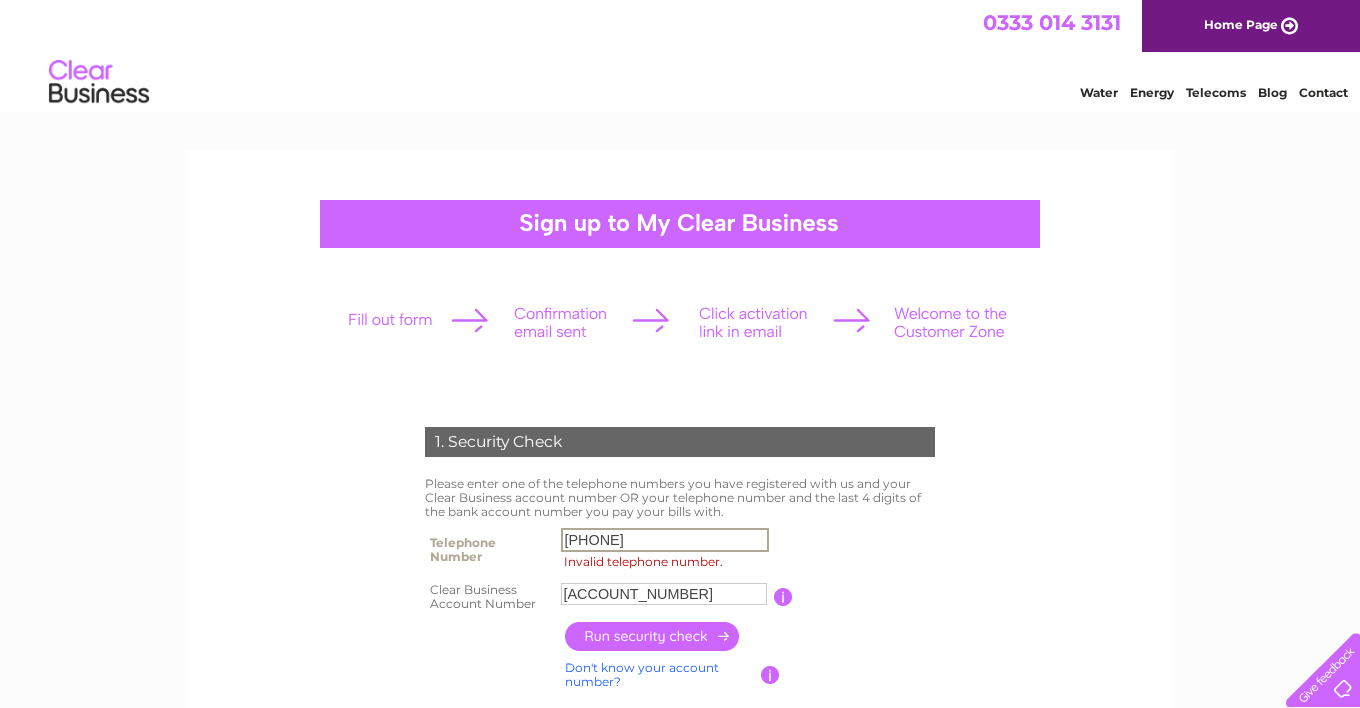 type on "01257252316" 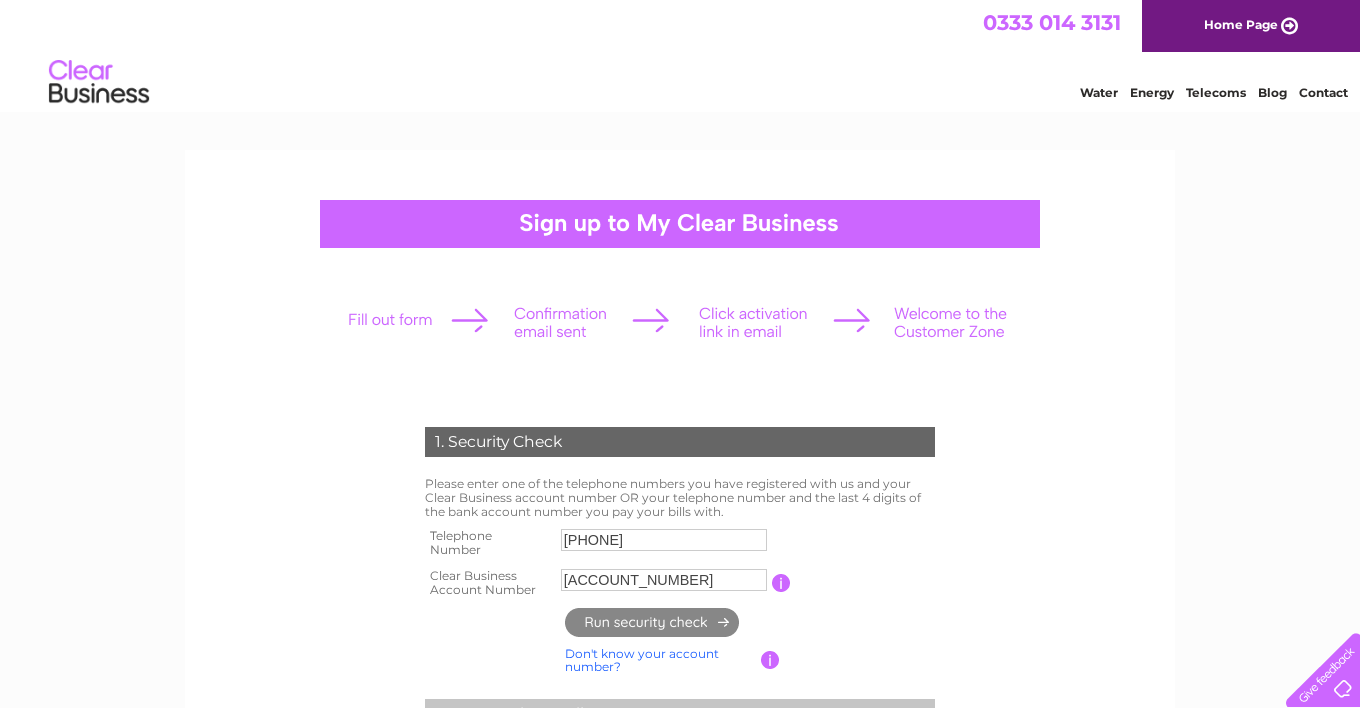 type on "**********" 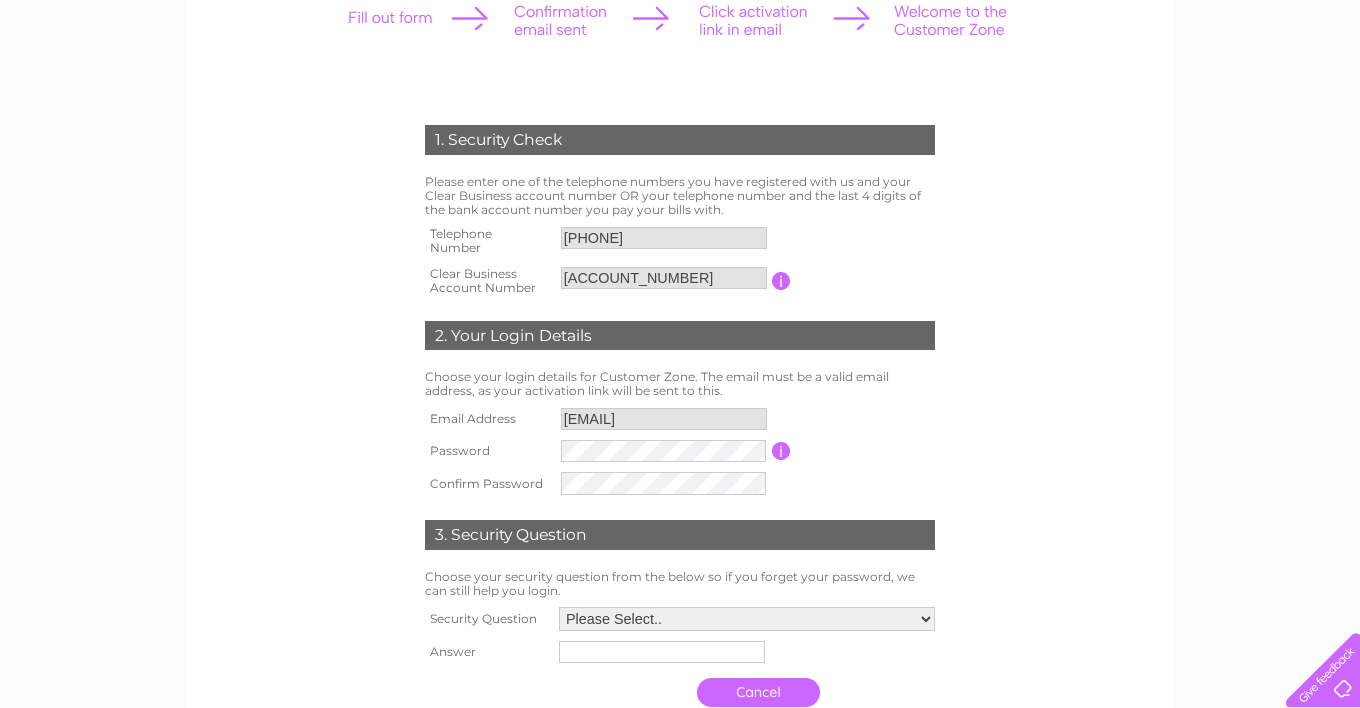 scroll, scrollTop: 400, scrollLeft: 0, axis: vertical 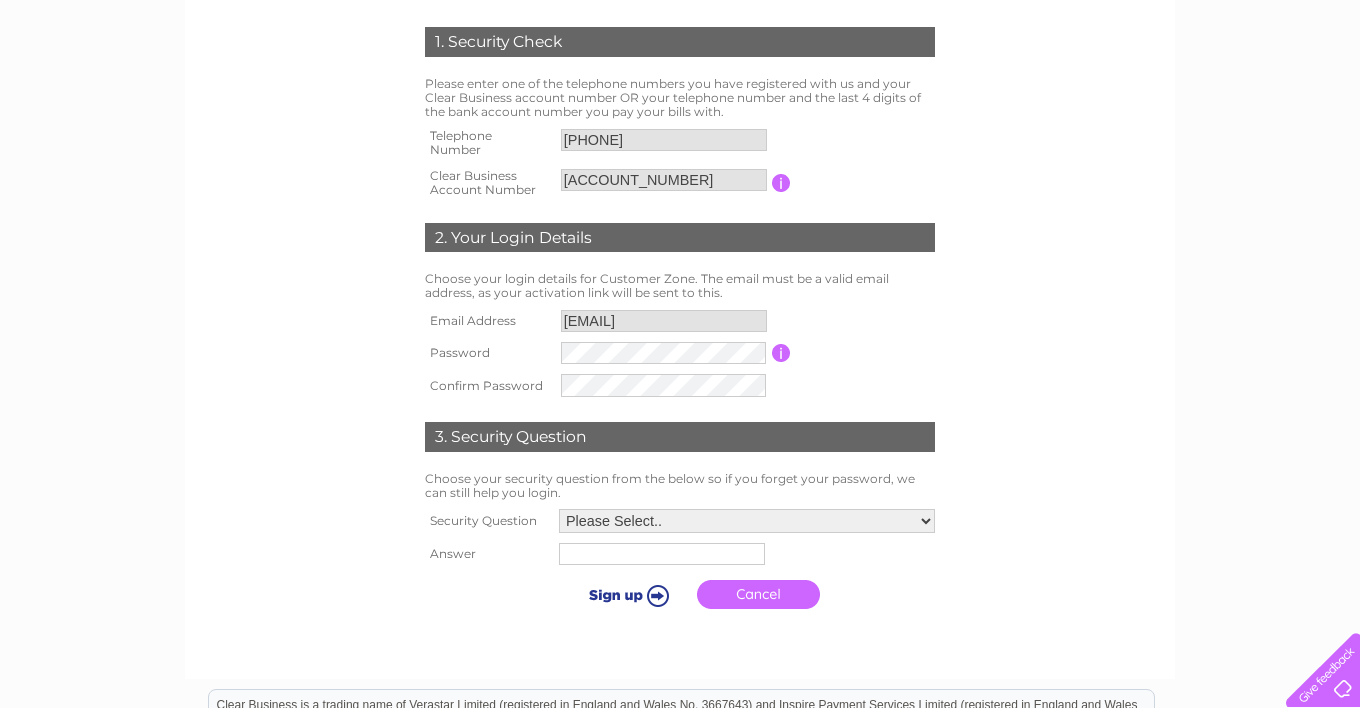 click on "Please Select..
In what town or city was your first job?
In what town or city did you meet your spouse/partner?
In what town or city did your mother and father meet?
What street did you live on as a child?
What was the name of your first pet?
Who was your childhood hero?" at bounding box center (747, 521) 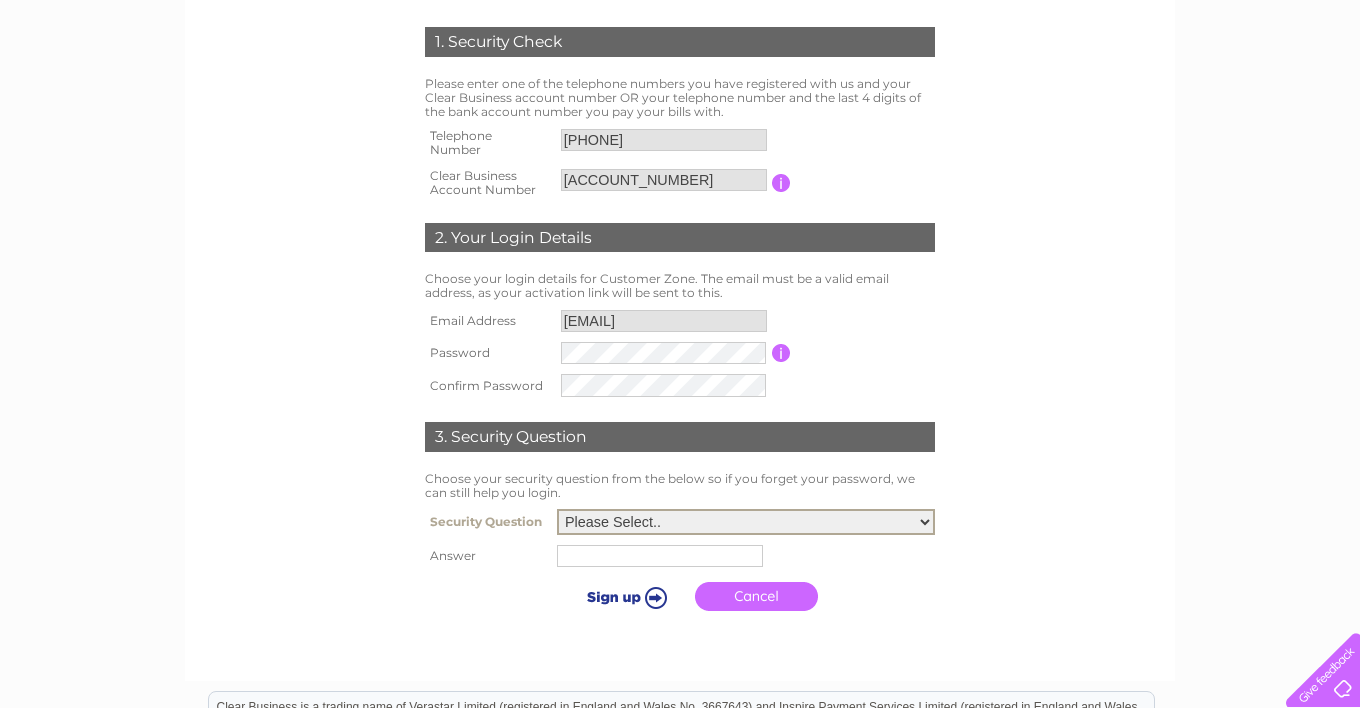 click on "1. Security Check
Please enter one of the telephone numbers you have registered with us and your Clear Business account number OR your telephone number and the last 4 digits of the bank account number you pay your bills with.
Telephone Number
01257252316
Clear Business Account Number
CB122306" at bounding box center (680, 324) 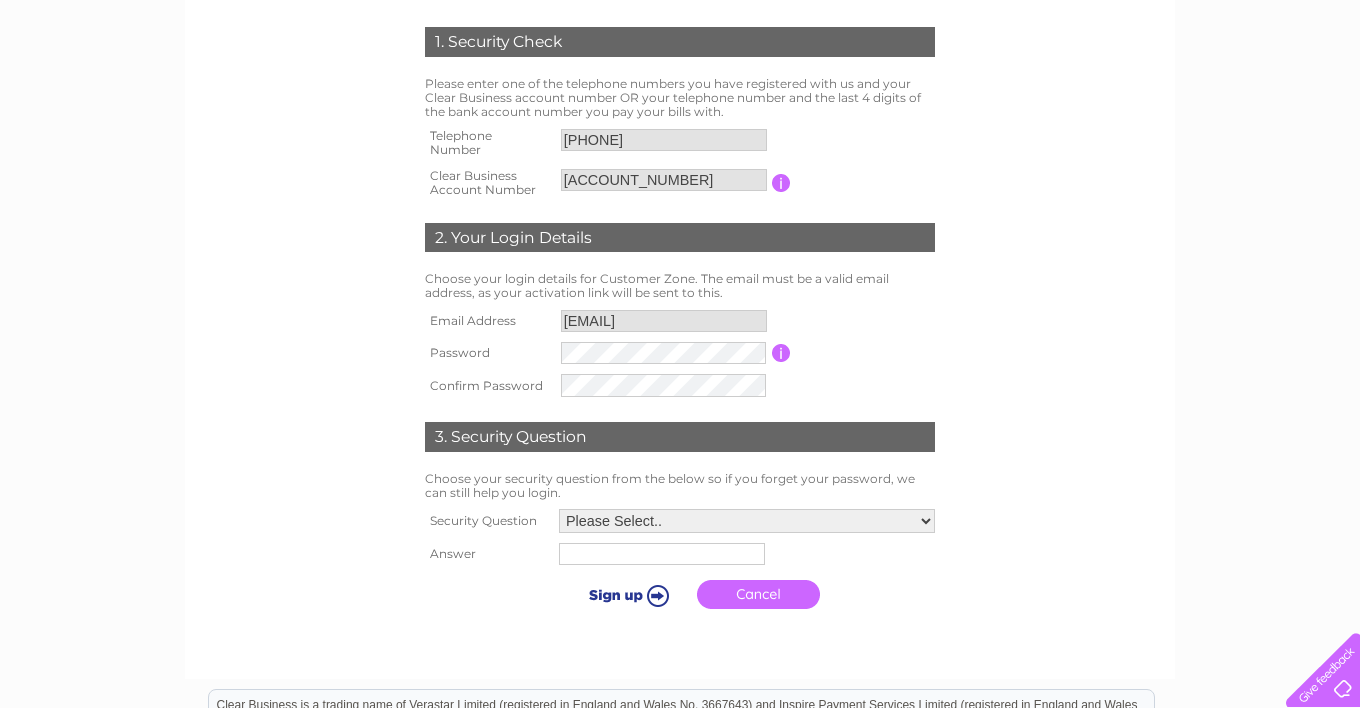 click on "1. Security Check
Please enter one of the telephone numbers you have registered with us and your Clear Business account number OR your telephone number and the last 4 digits of the bank account number you pay your bills with.
Telephone Number
01257252316
Clear Business Account Number
CB122306" at bounding box center (680, 323) 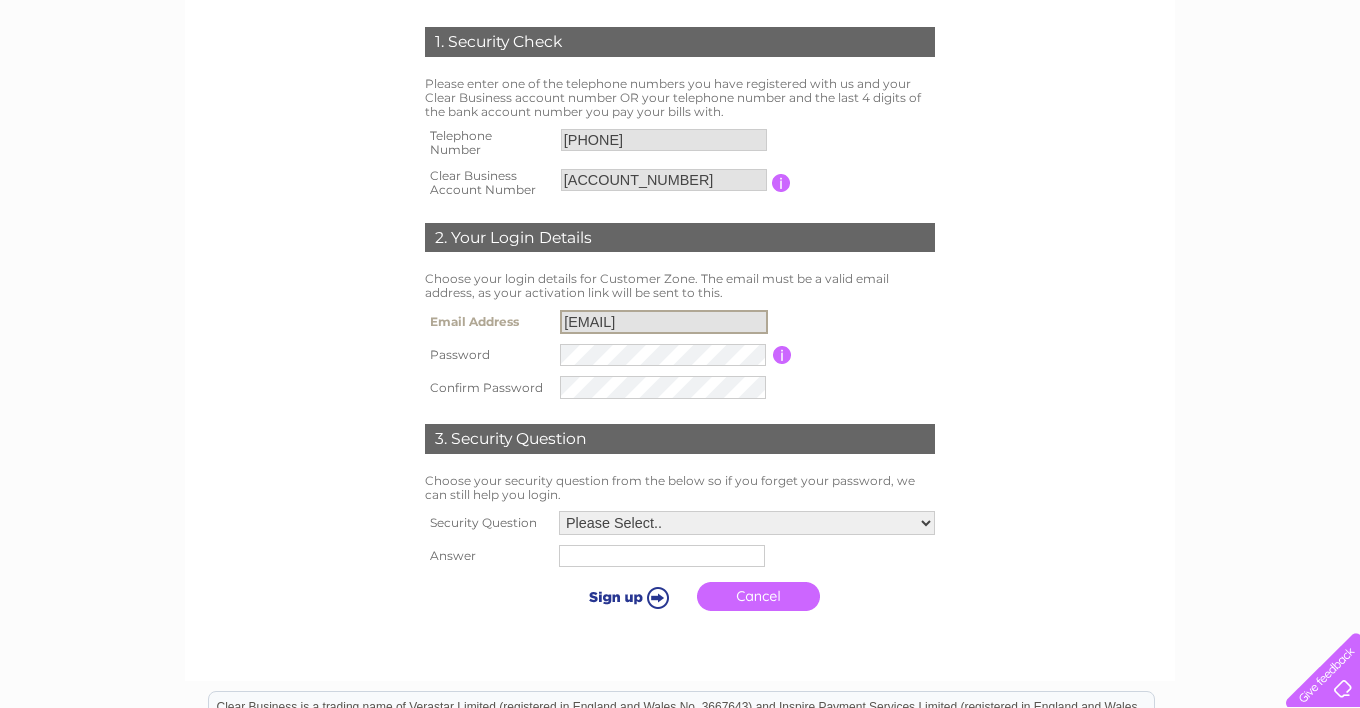 drag, startPoint x: 694, startPoint y: 320, endPoint x: 666, endPoint y: 325, distance: 28.442924 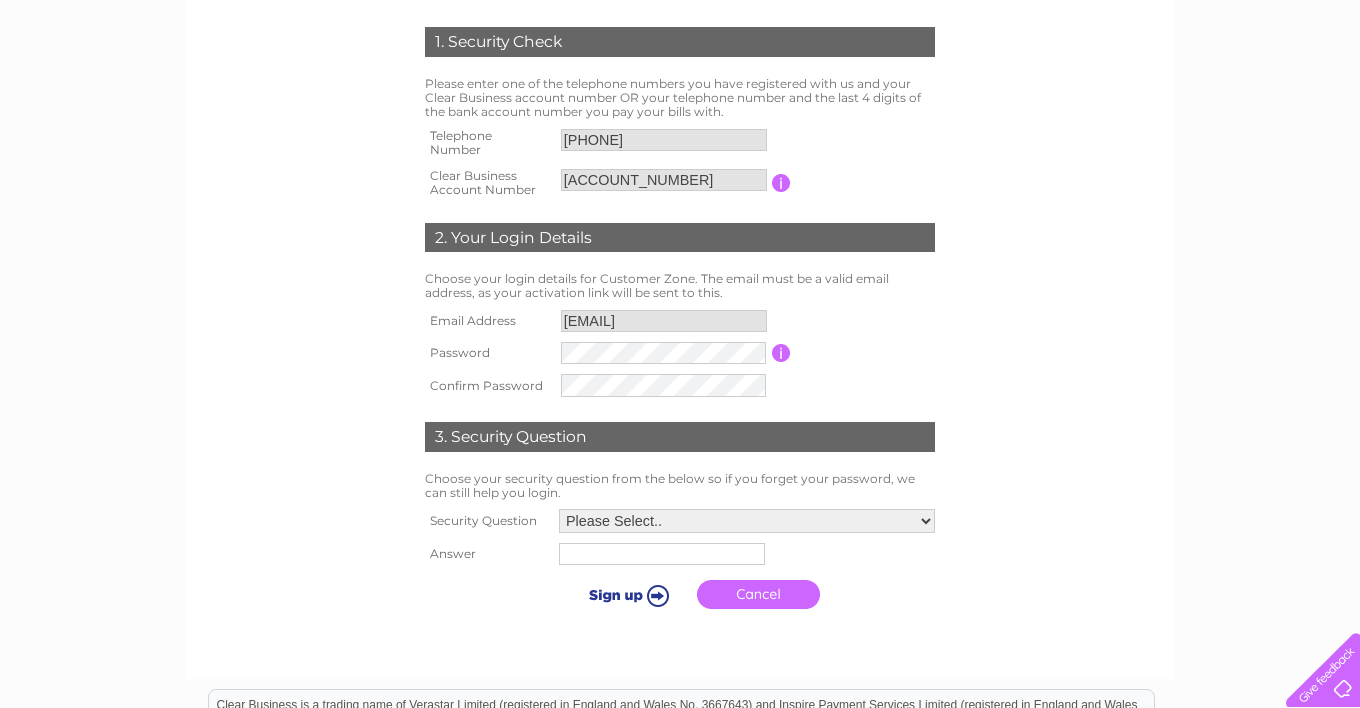 click on "**********" at bounding box center (680, 353) 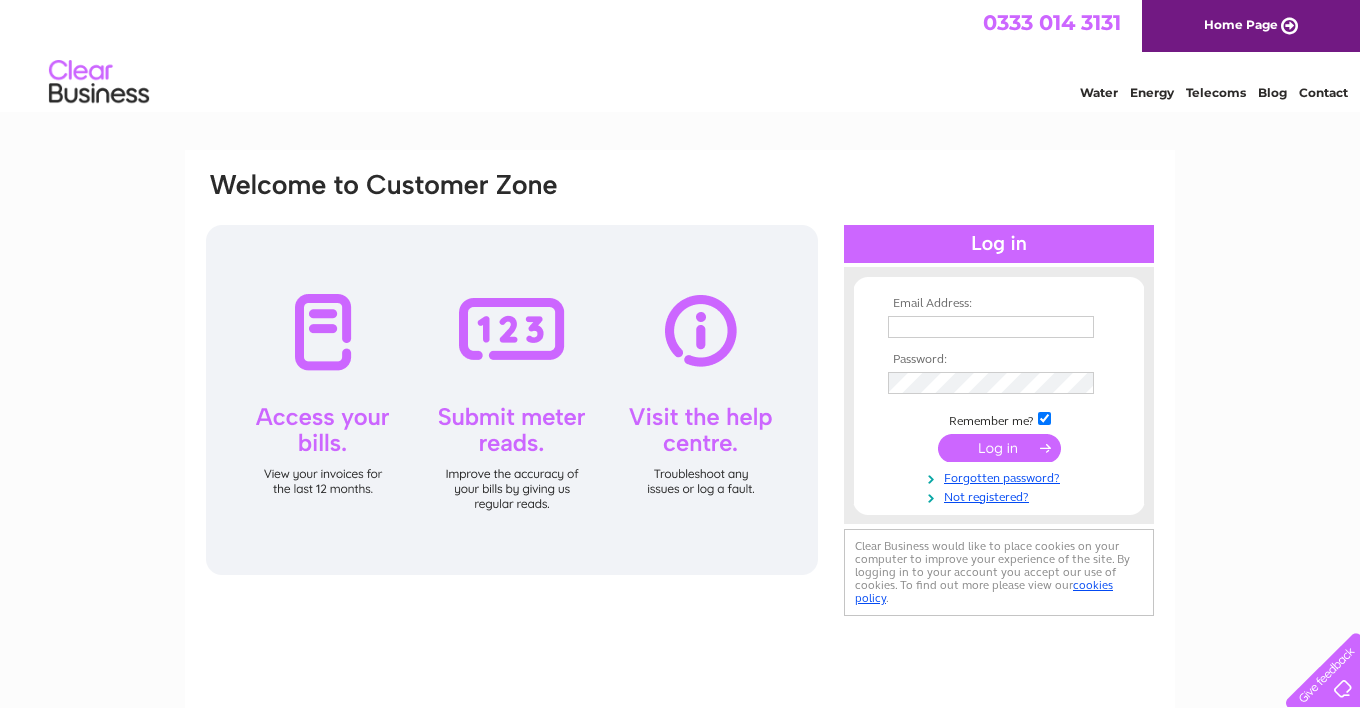 scroll, scrollTop: 0, scrollLeft: 0, axis: both 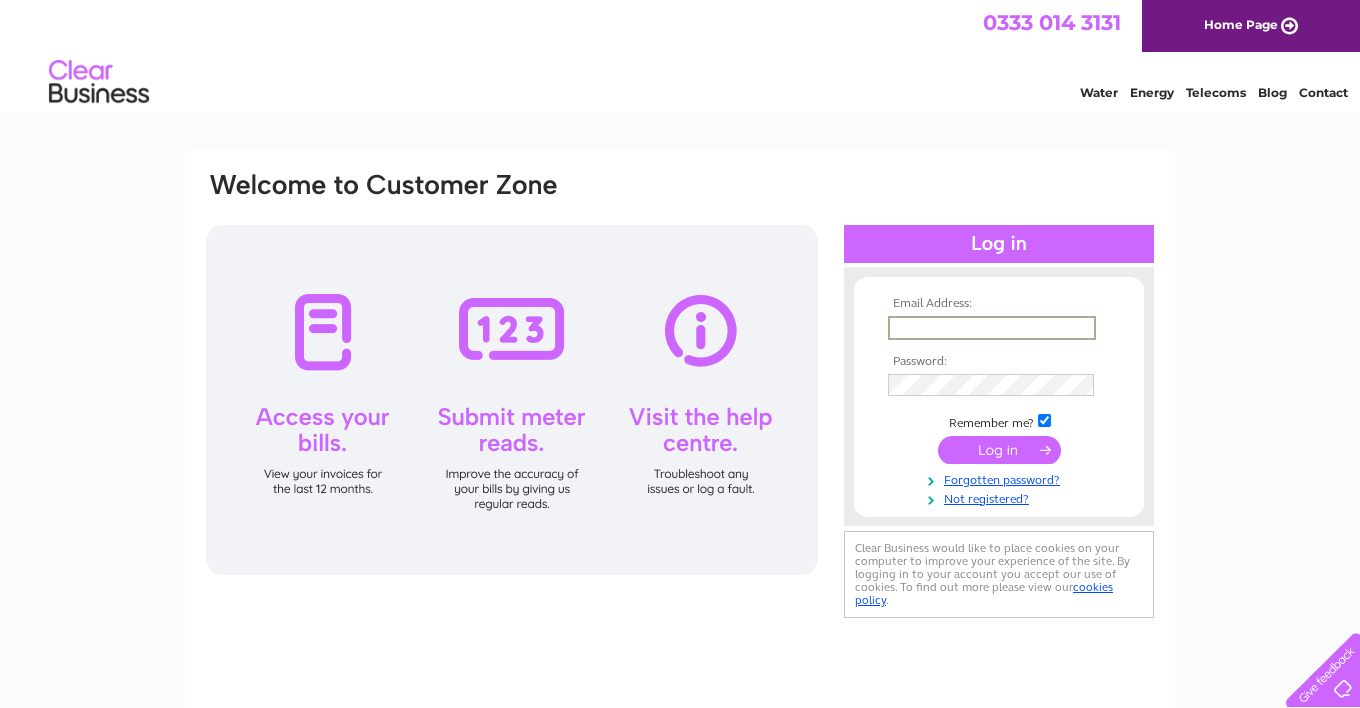 click on "Email Address:
Password:" at bounding box center (680, 601) 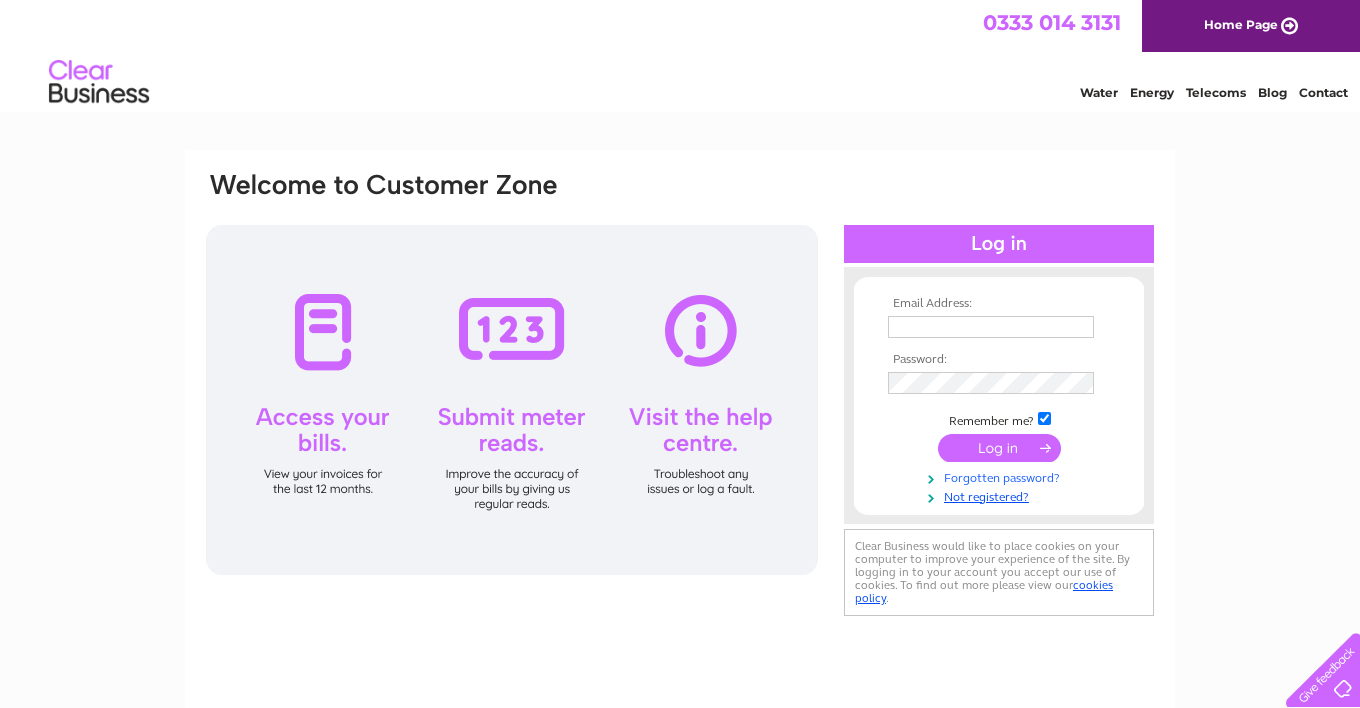 click on "Forgotten password?" at bounding box center [1001, 476] 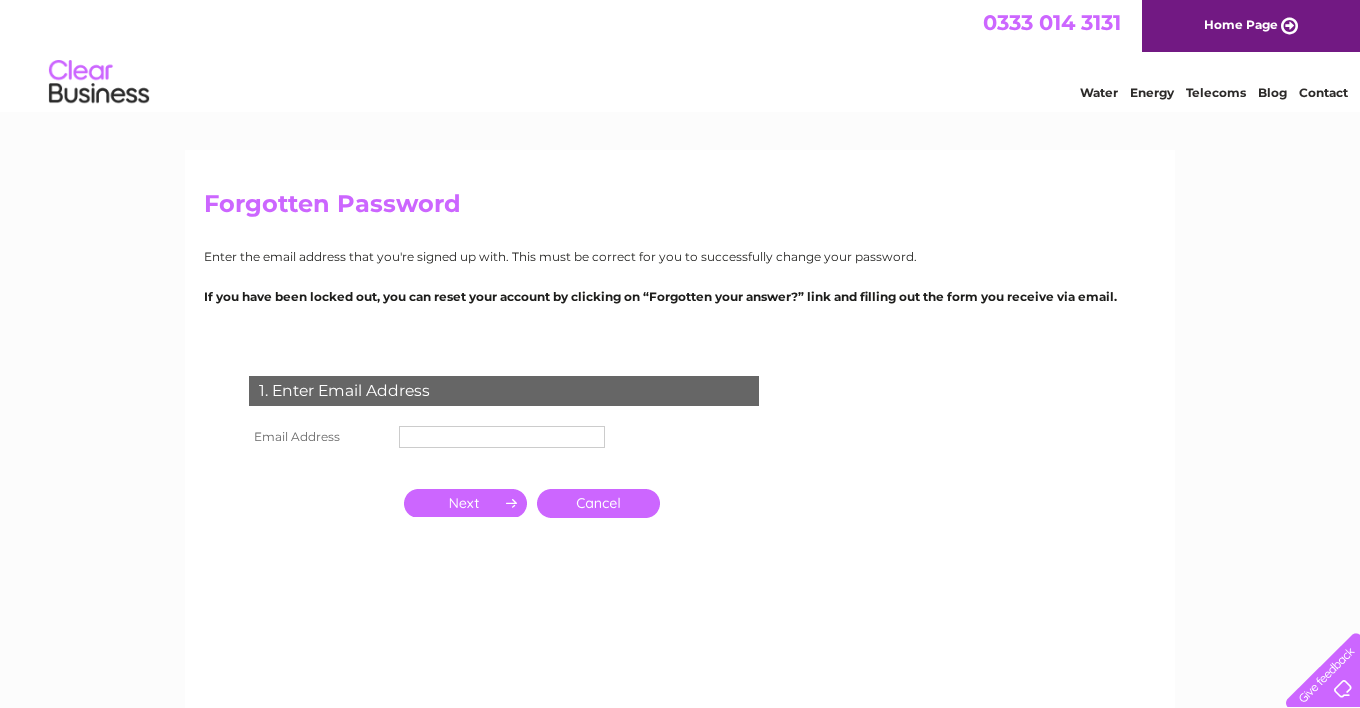 scroll, scrollTop: 0, scrollLeft: 0, axis: both 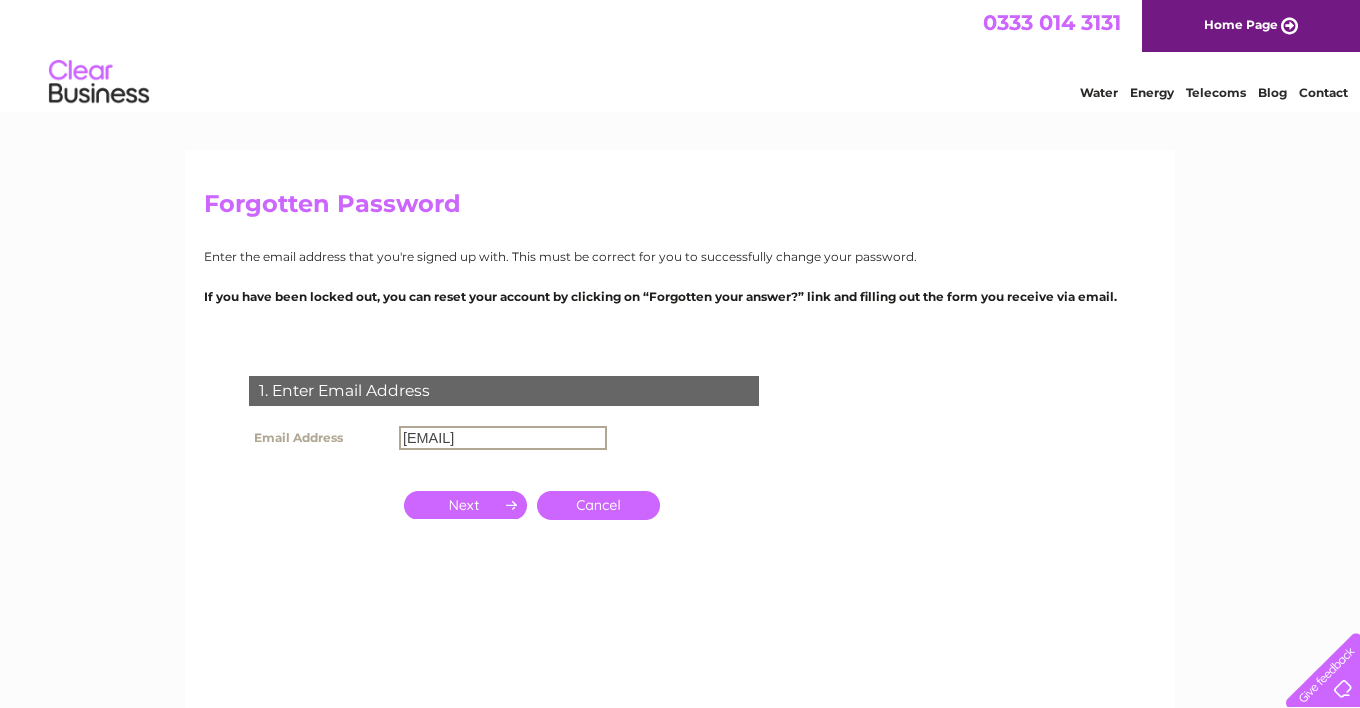 type on "boothoil@btconnect.com" 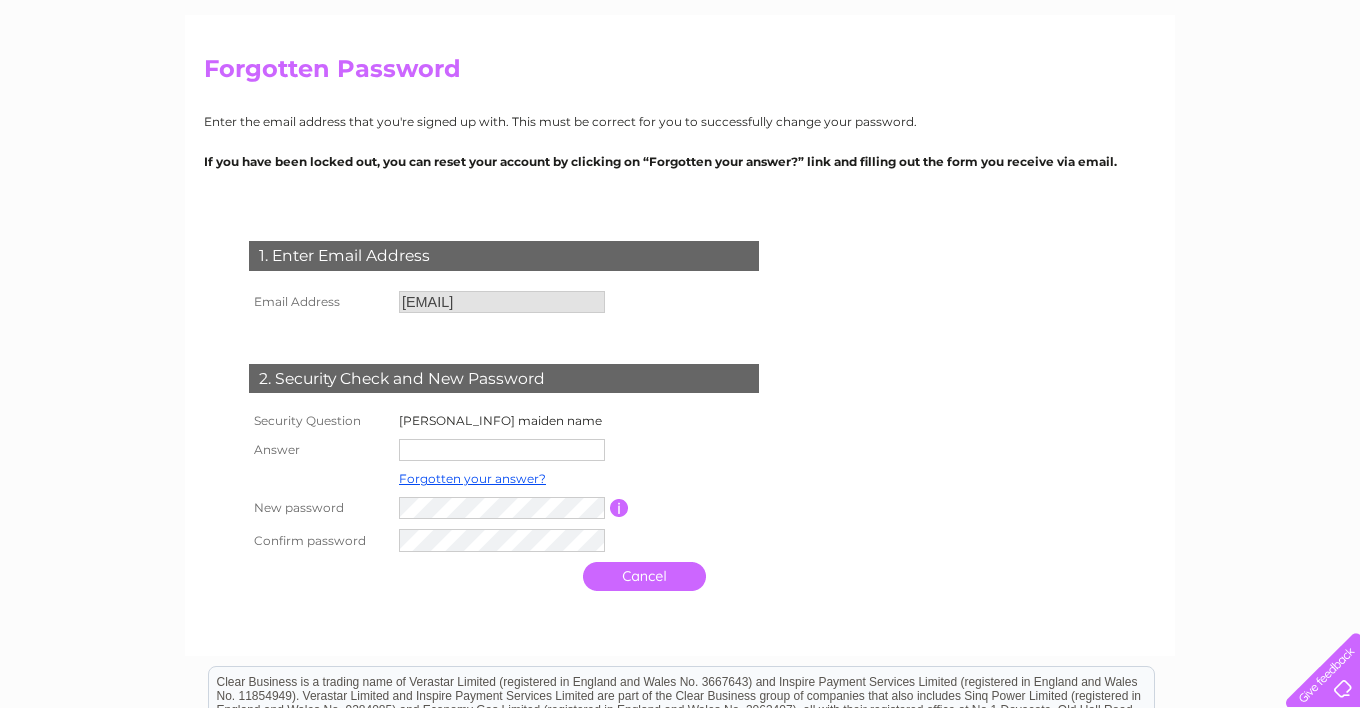 scroll, scrollTop: 200, scrollLeft: 0, axis: vertical 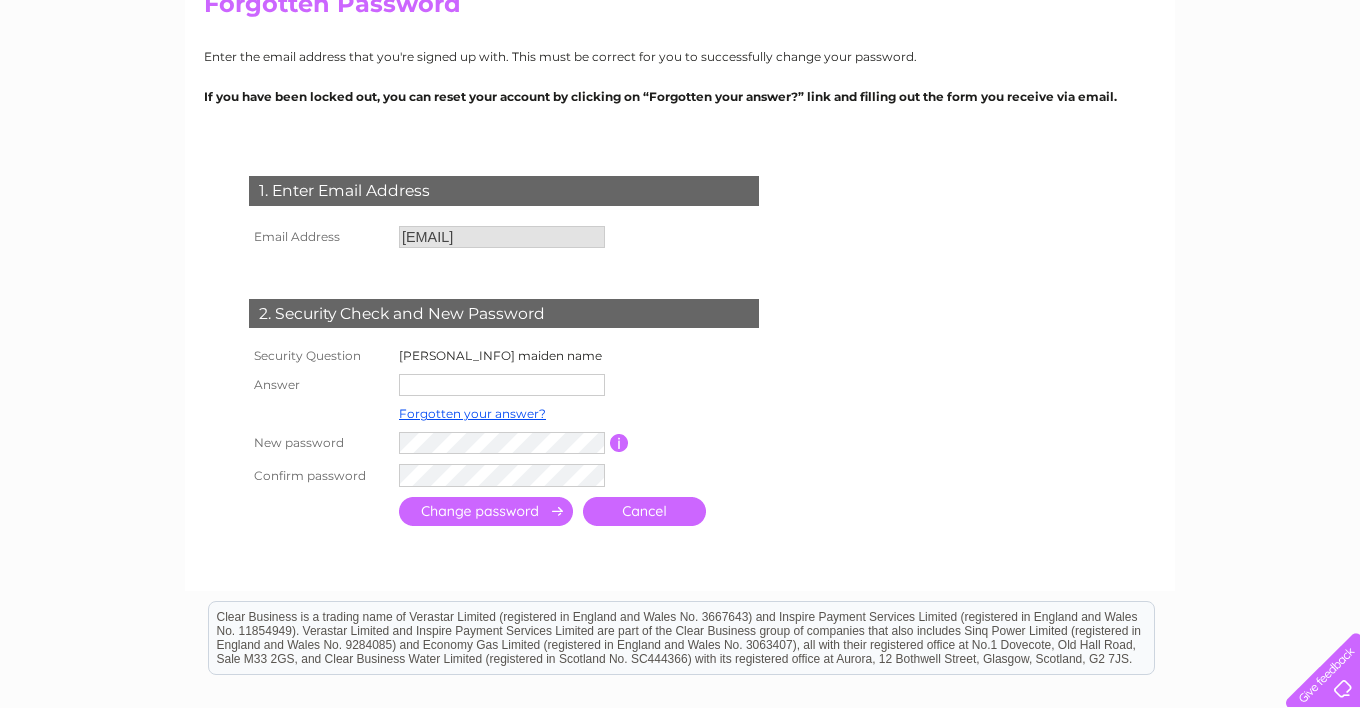click at bounding box center (502, 385) 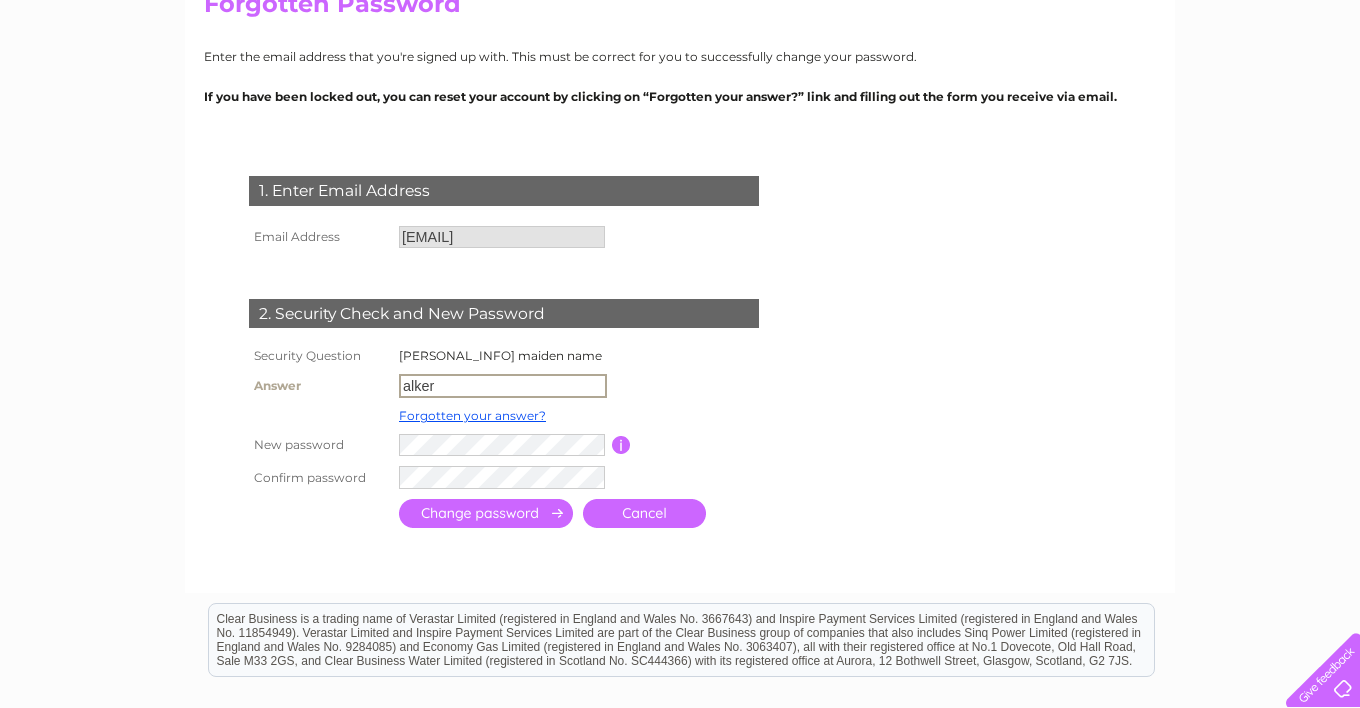 type on "alker" 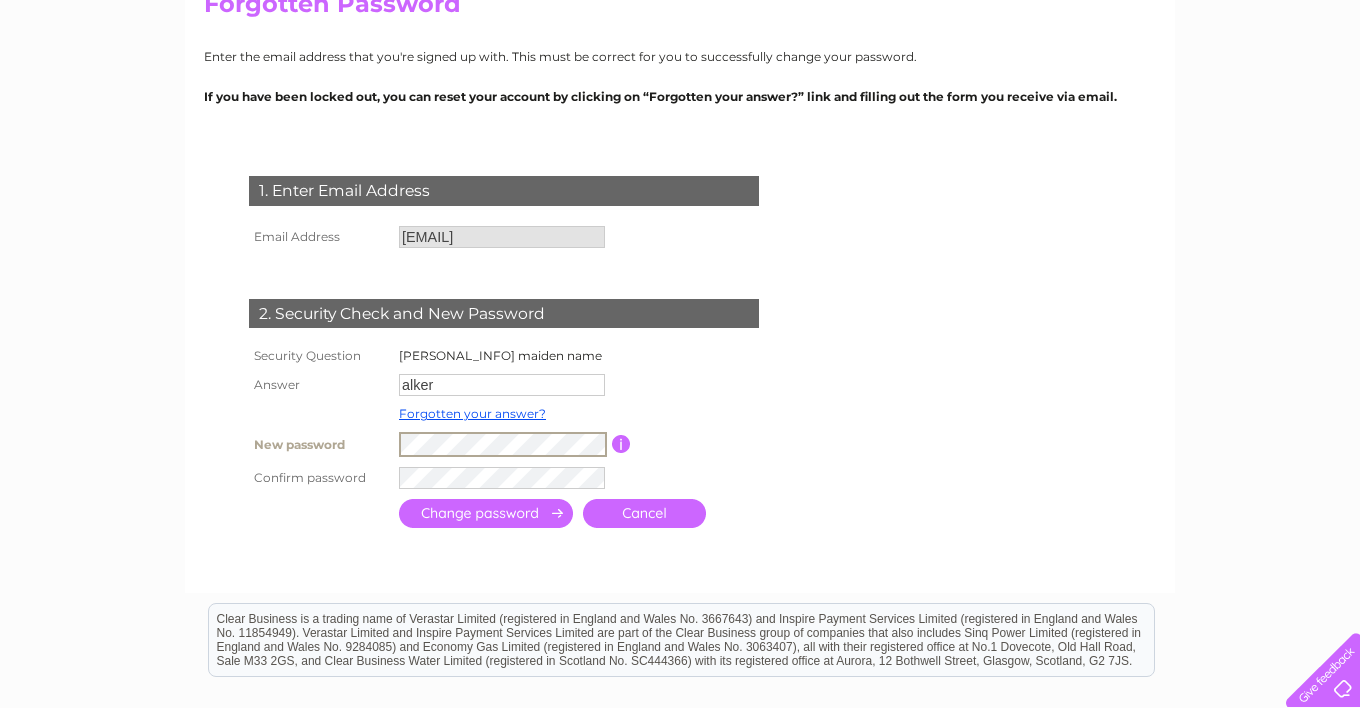 click at bounding box center (486, 513) 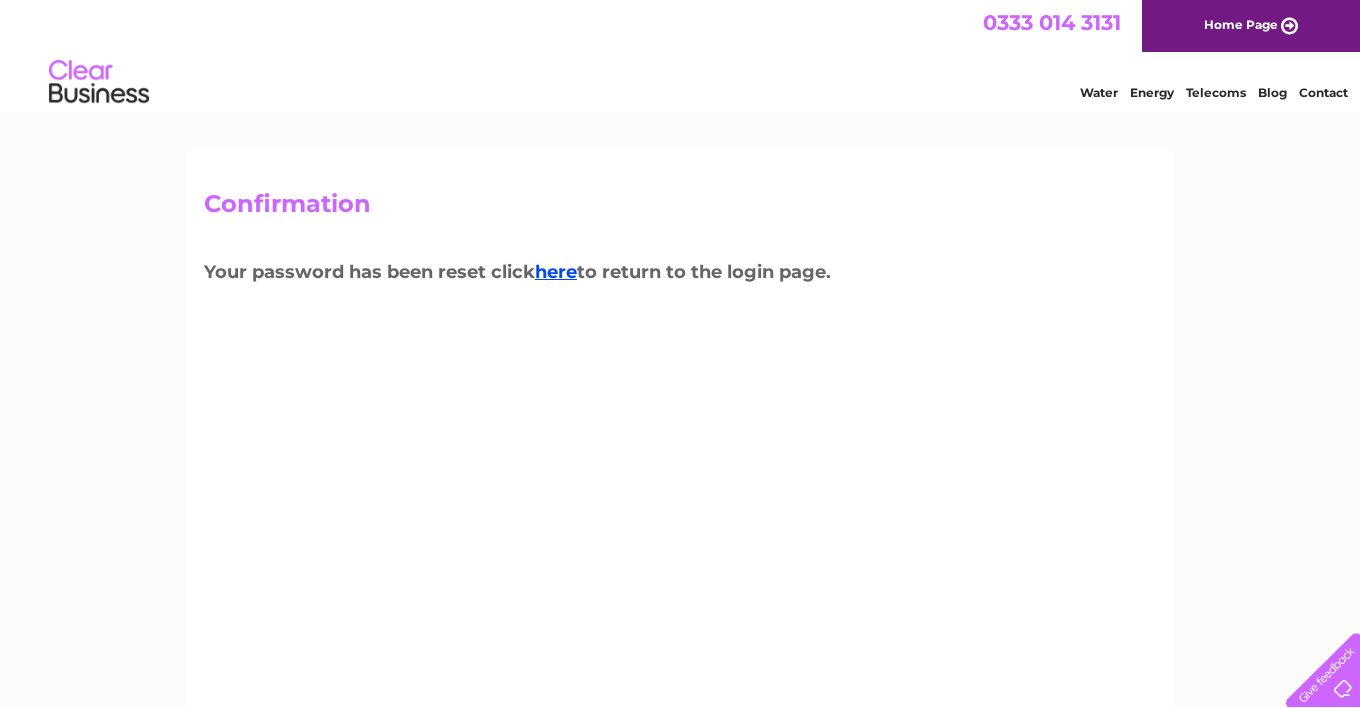 scroll, scrollTop: 0, scrollLeft: 0, axis: both 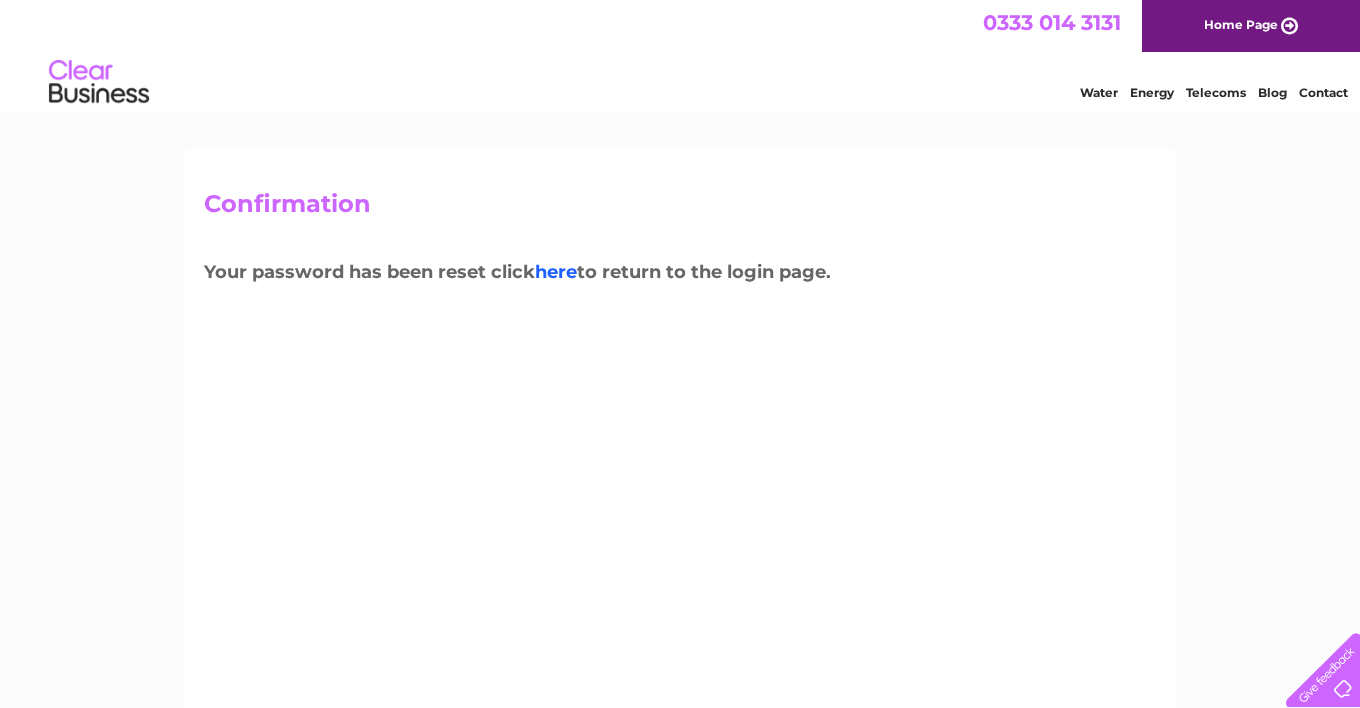 click on "here" at bounding box center (556, 272) 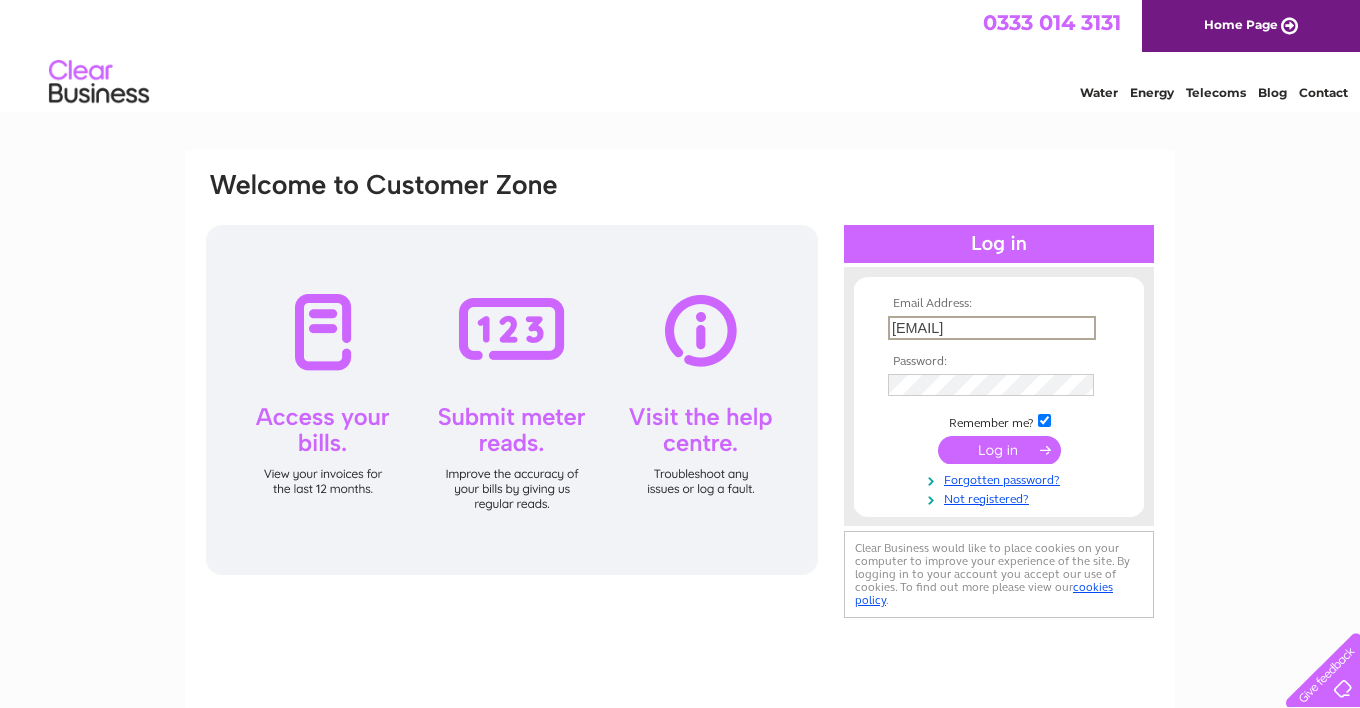 scroll, scrollTop: 0, scrollLeft: 0, axis: both 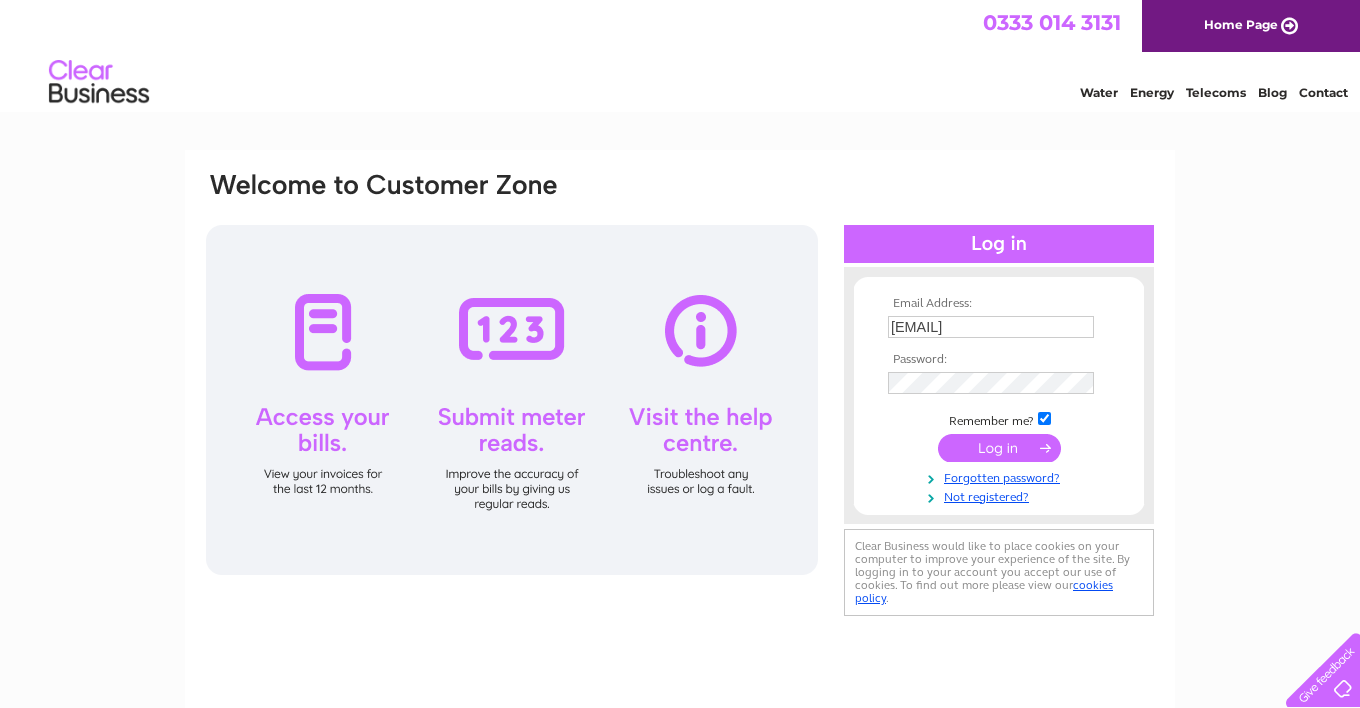 click at bounding box center [999, 448] 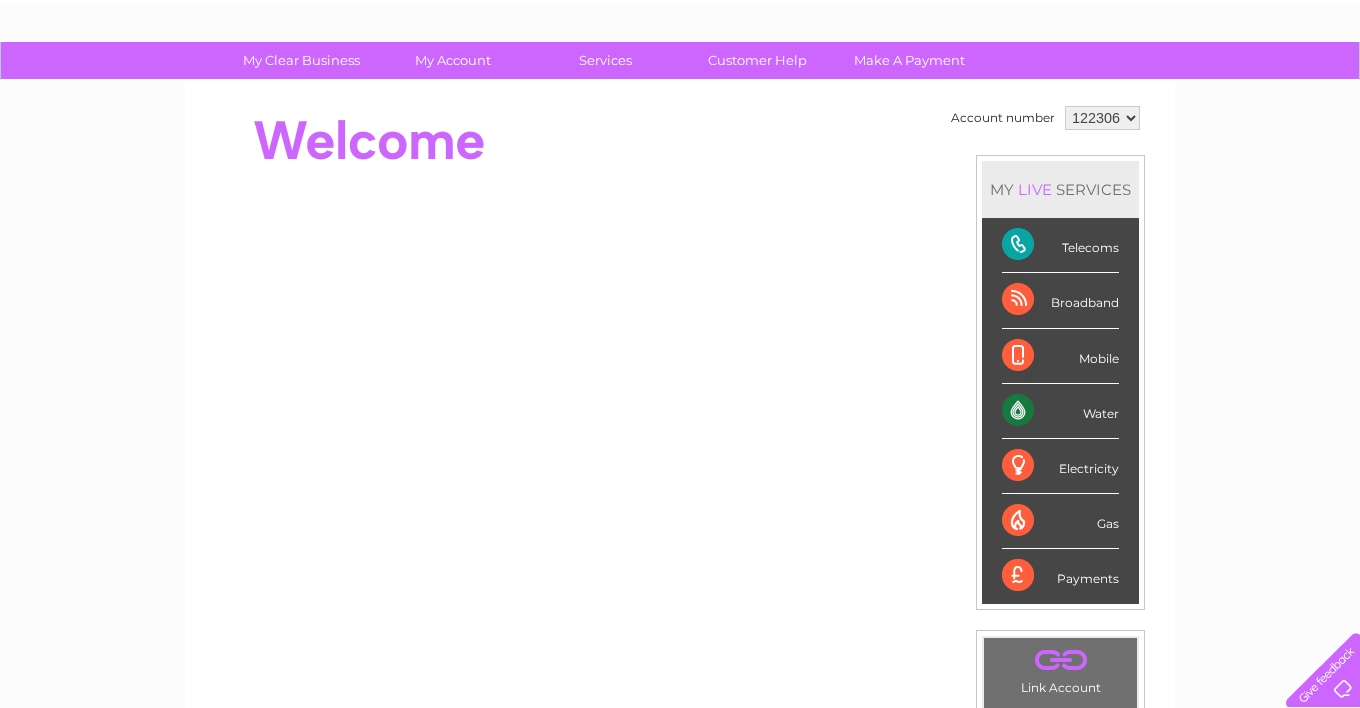 scroll, scrollTop: 100, scrollLeft: 0, axis: vertical 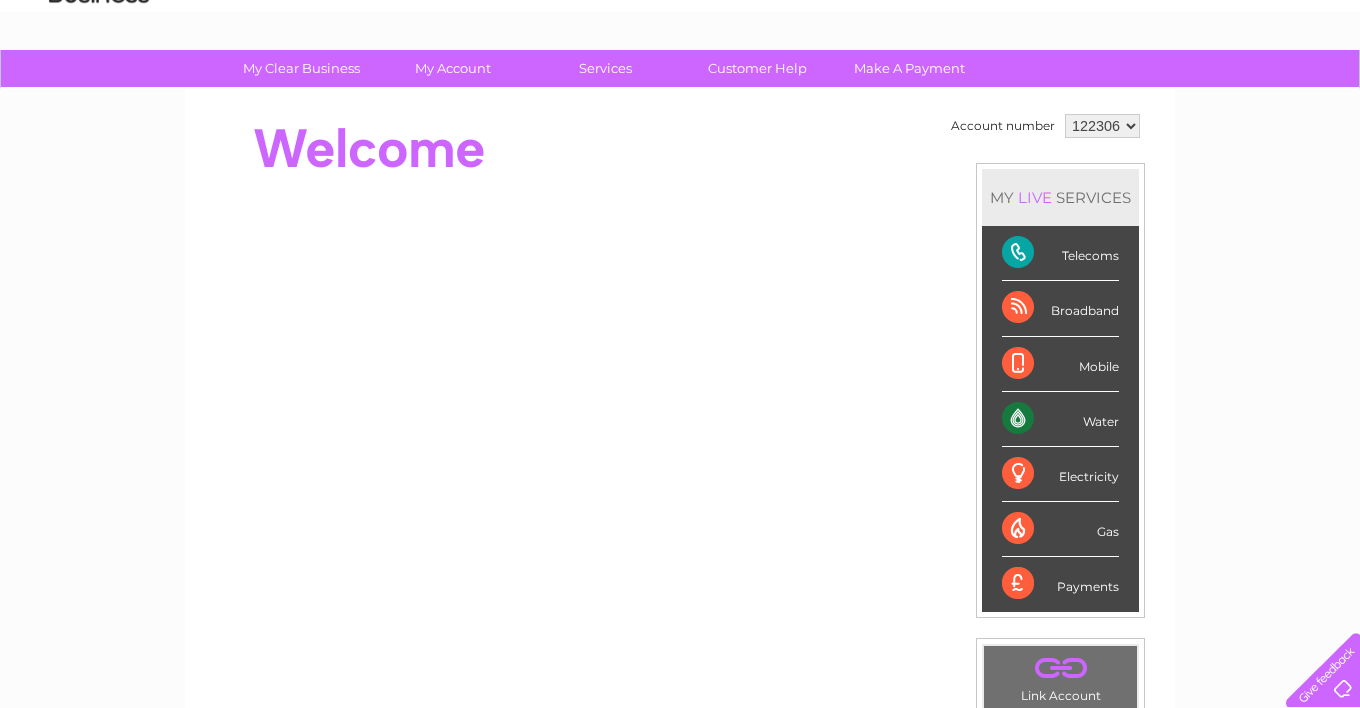 click on "LIVE" at bounding box center [1035, 197] 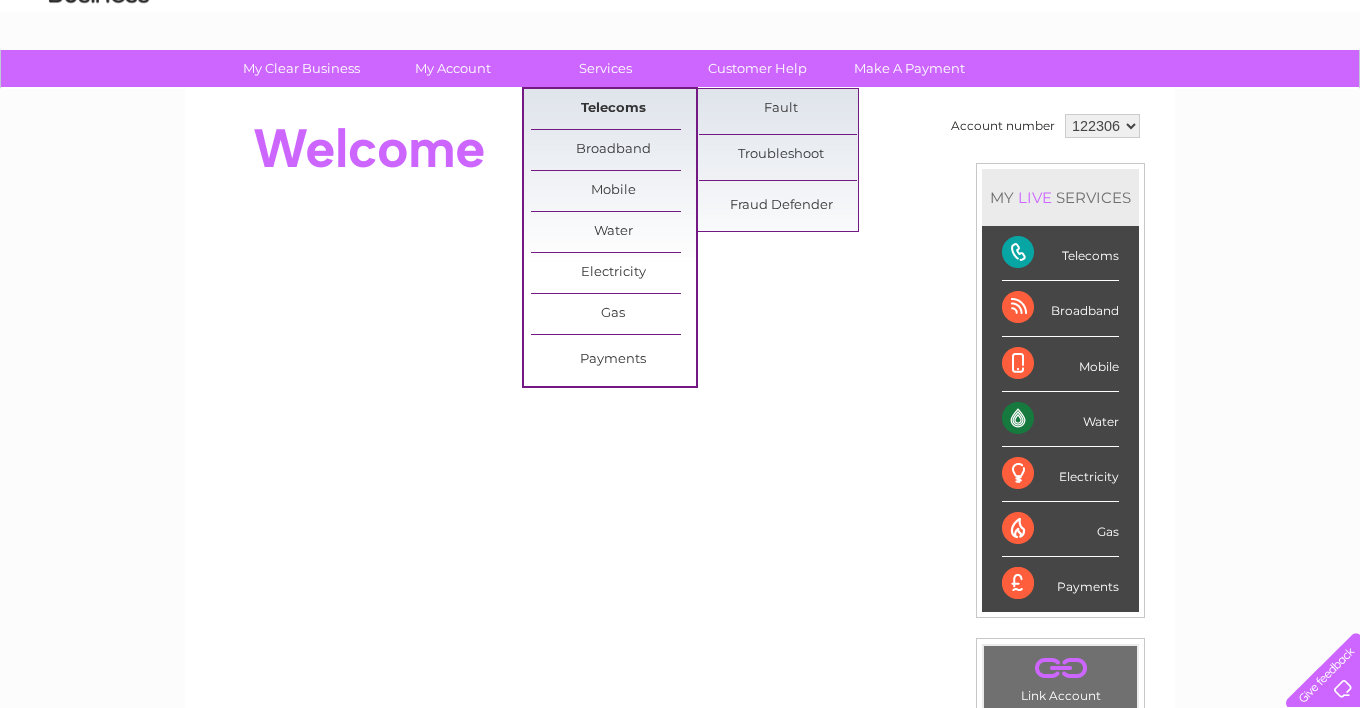 click on "Telecoms" at bounding box center [613, 109] 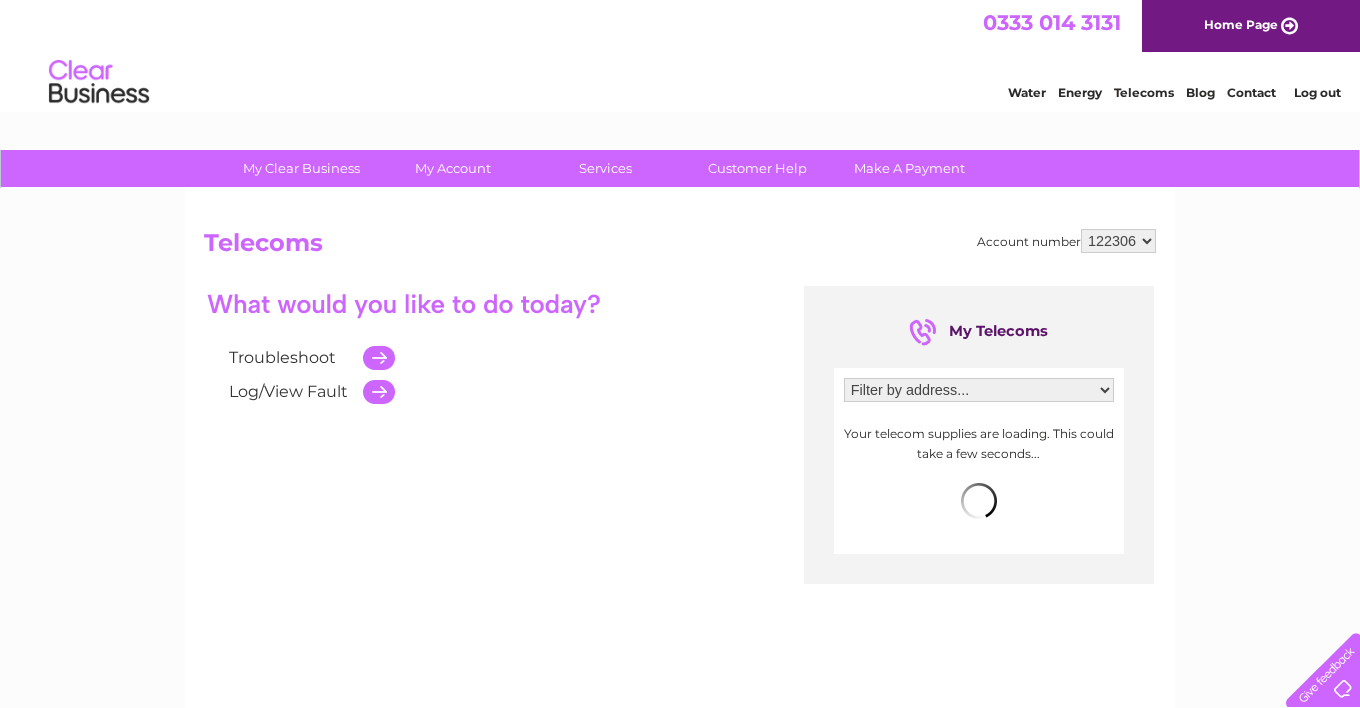 scroll, scrollTop: 0, scrollLeft: 0, axis: both 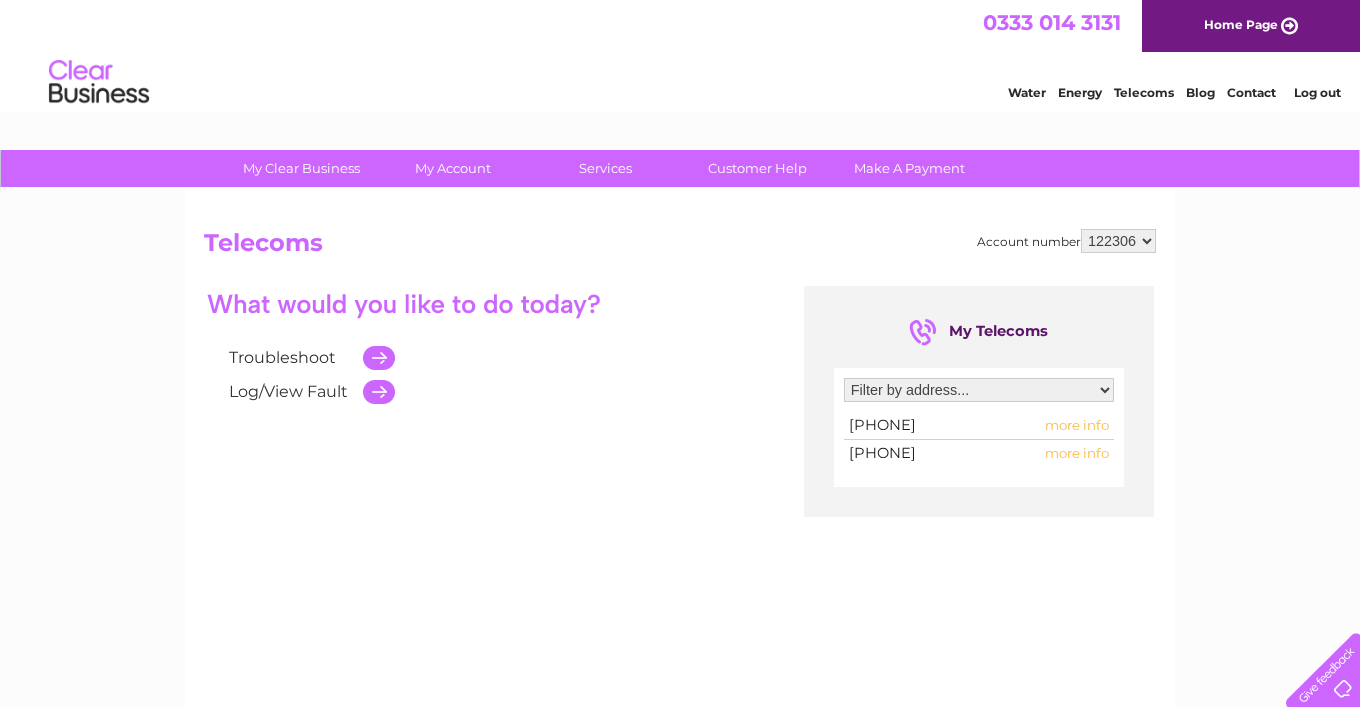 click on "more info" at bounding box center [1077, 425] 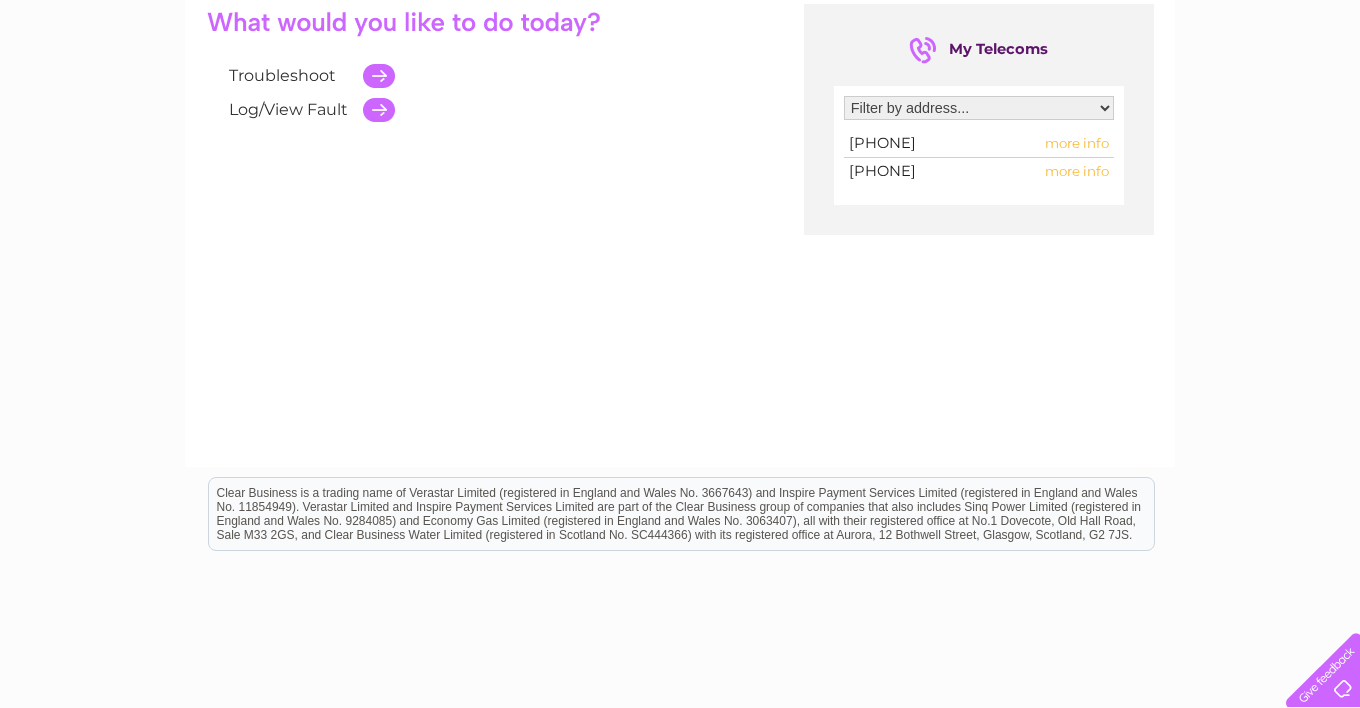scroll, scrollTop: 97, scrollLeft: 0, axis: vertical 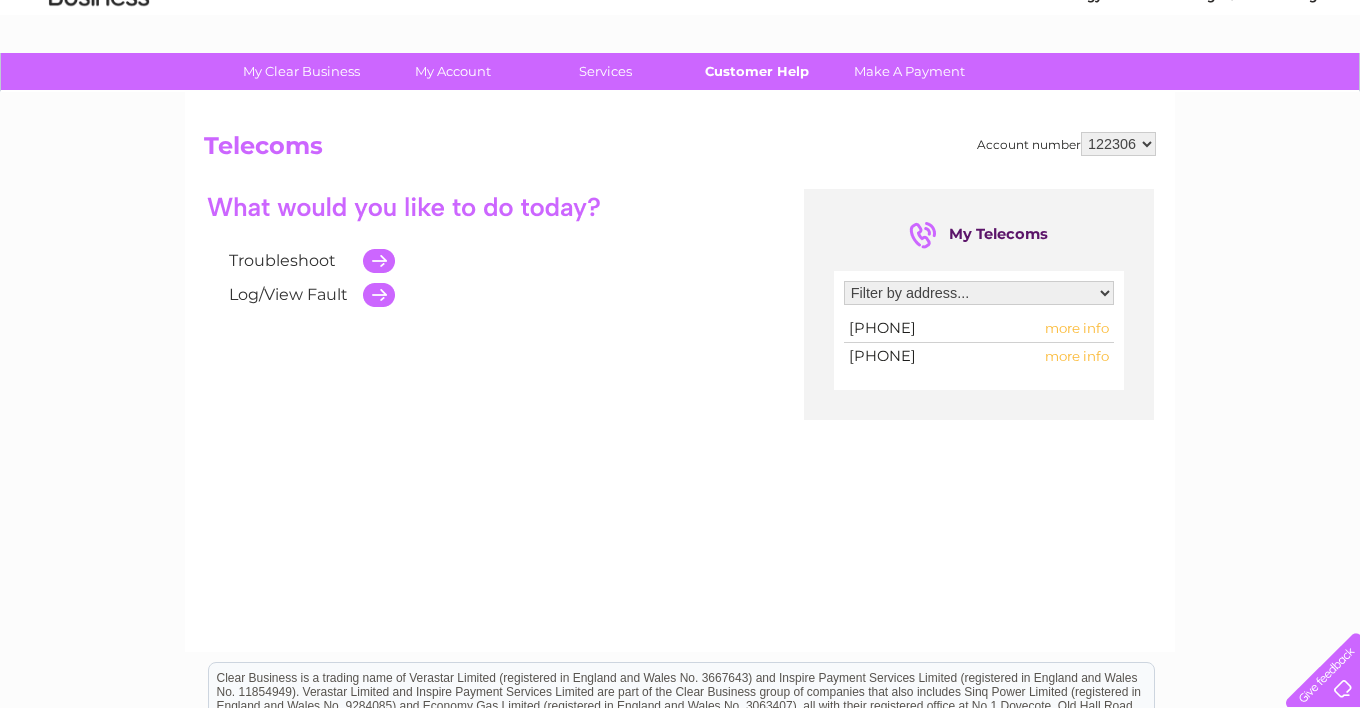 click on "Customer Help" at bounding box center [757, 71] 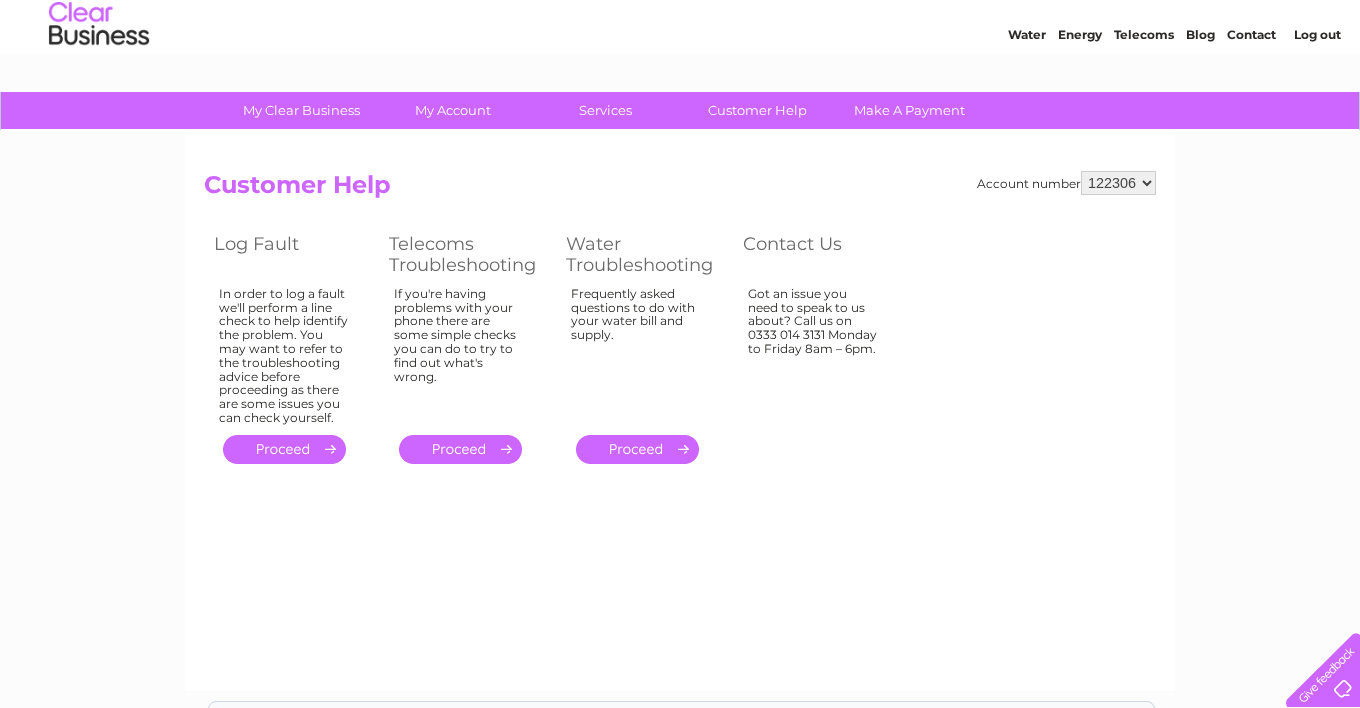 scroll, scrollTop: 0, scrollLeft: 0, axis: both 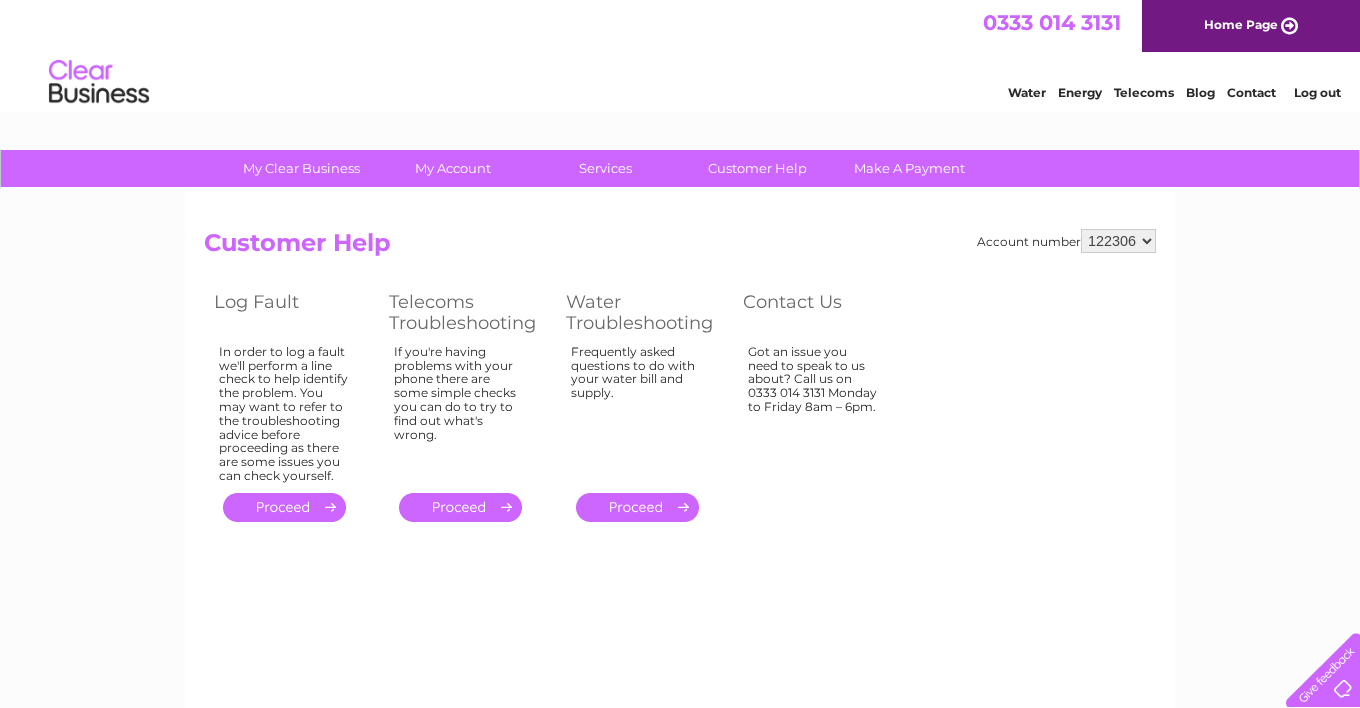click on "Contact" at bounding box center [1251, 92] 